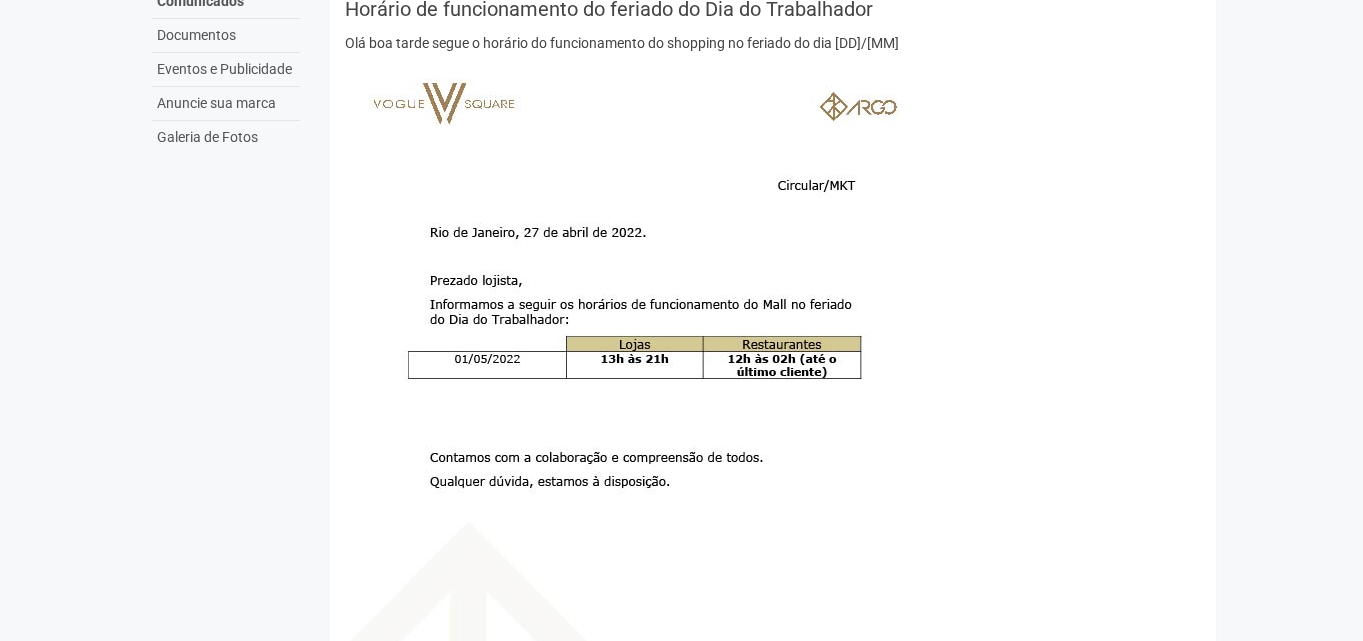 scroll, scrollTop: 0, scrollLeft: 0, axis: both 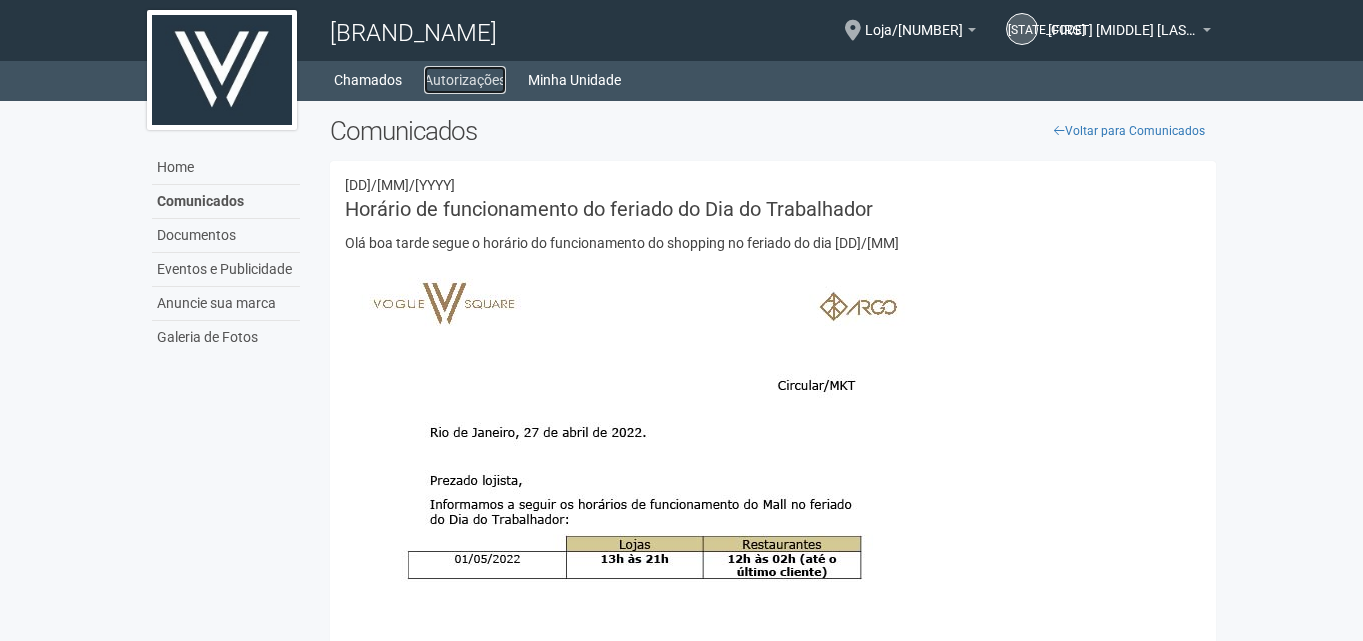 click on "Autorizações" at bounding box center [465, 80] 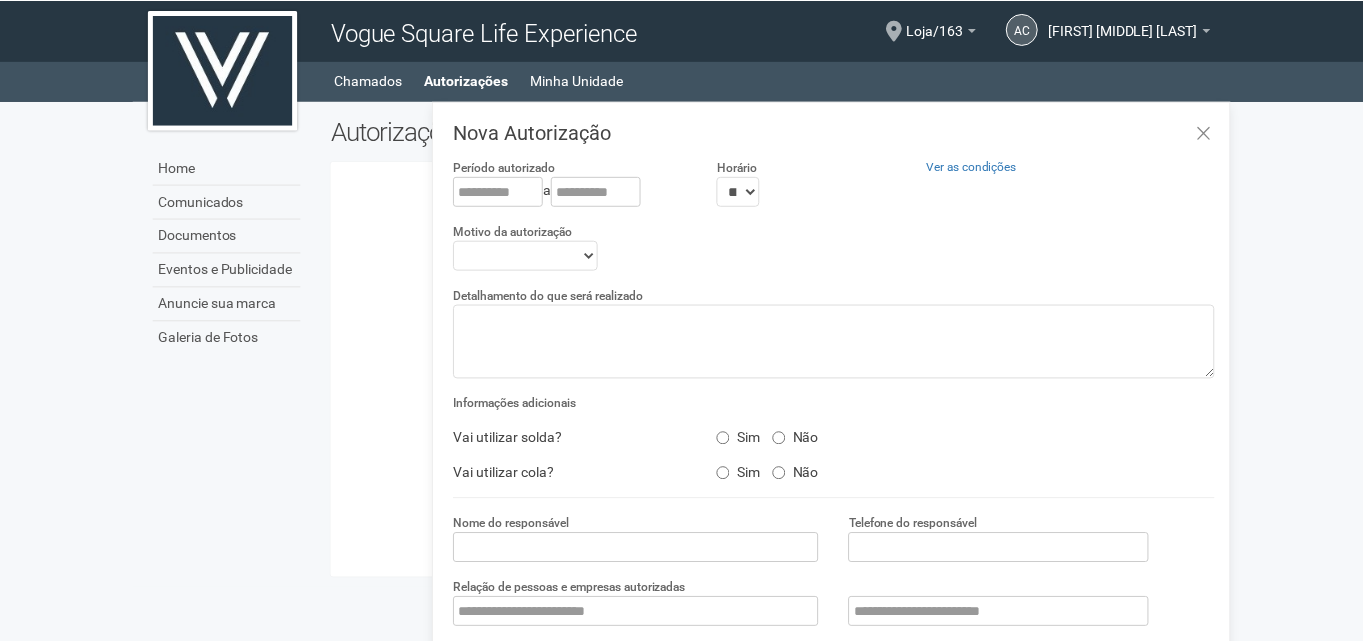 scroll, scrollTop: 0, scrollLeft: 0, axis: both 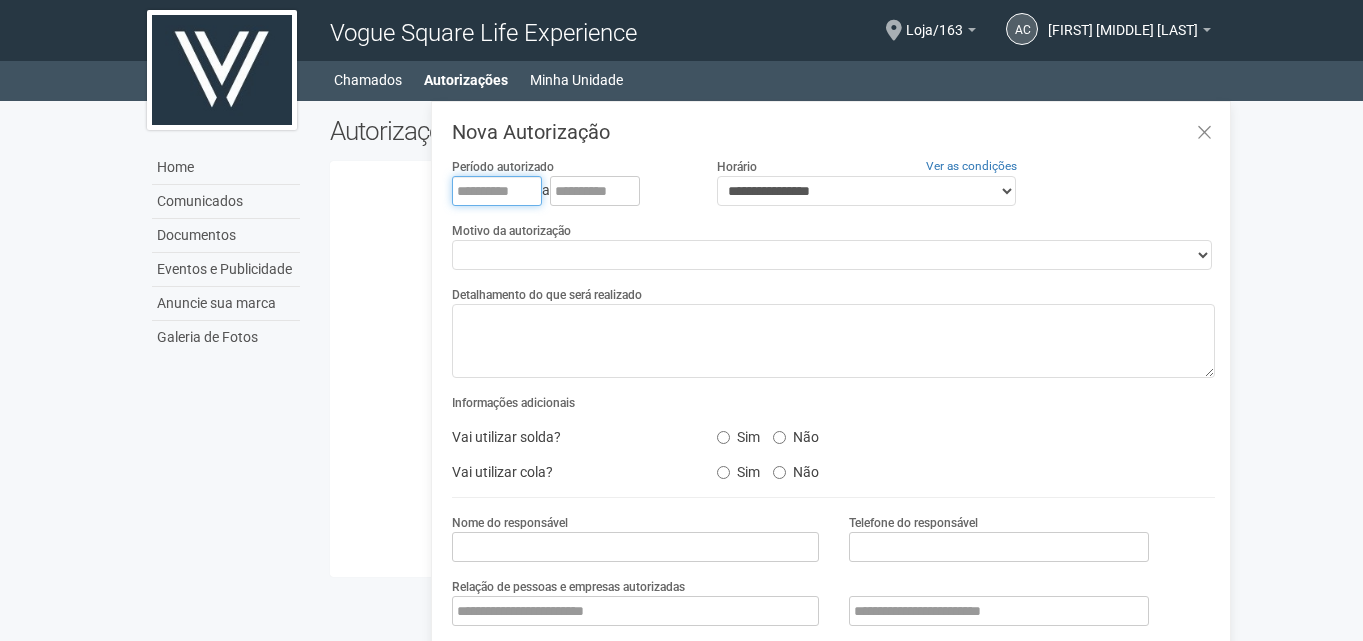 click at bounding box center (497, 191) 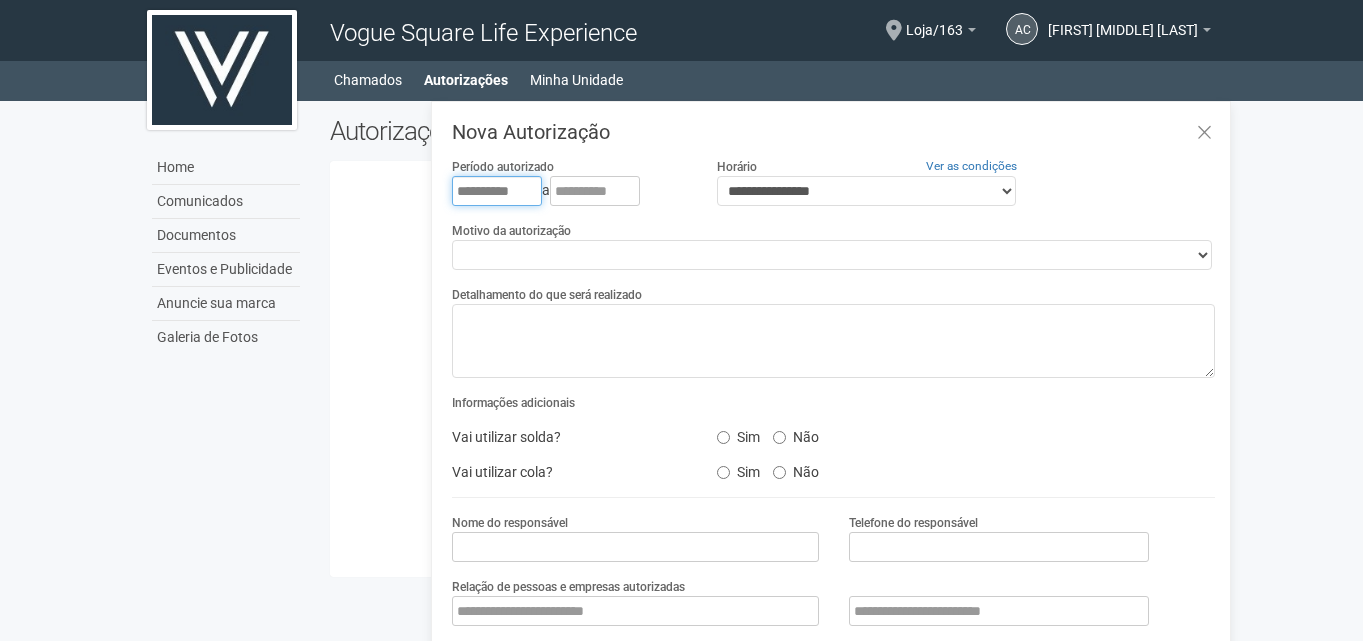 type on "**********" 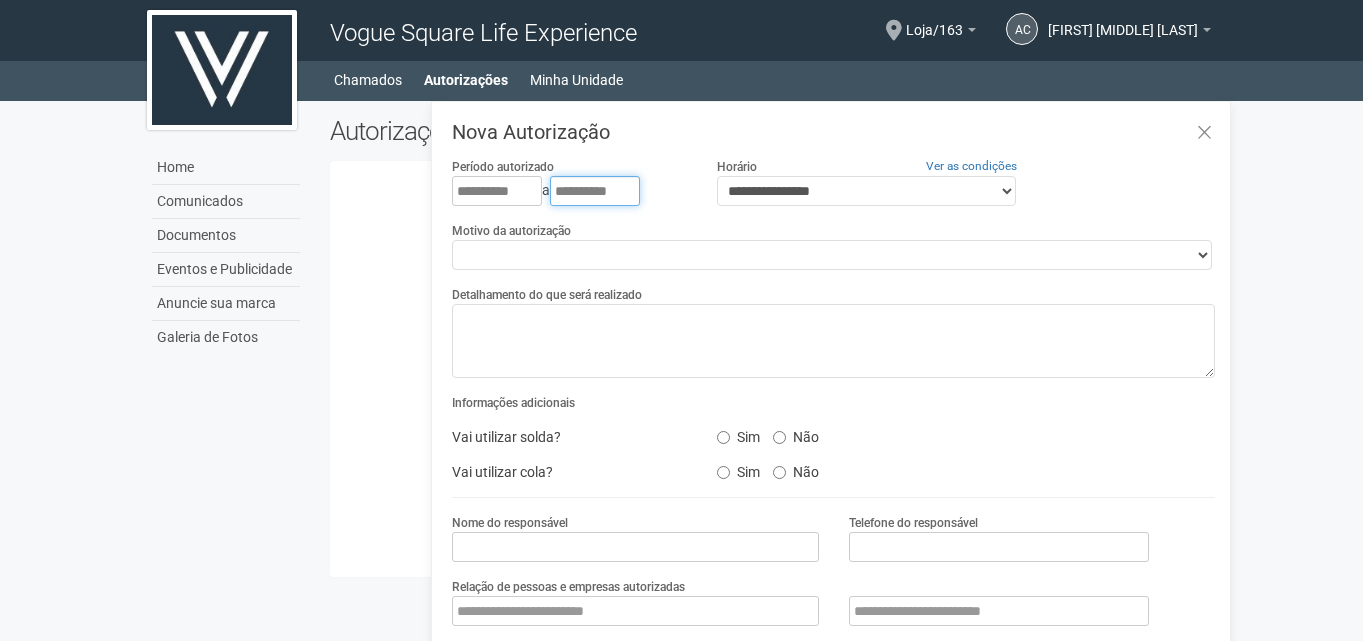 click on "**********" at bounding box center [595, 191] 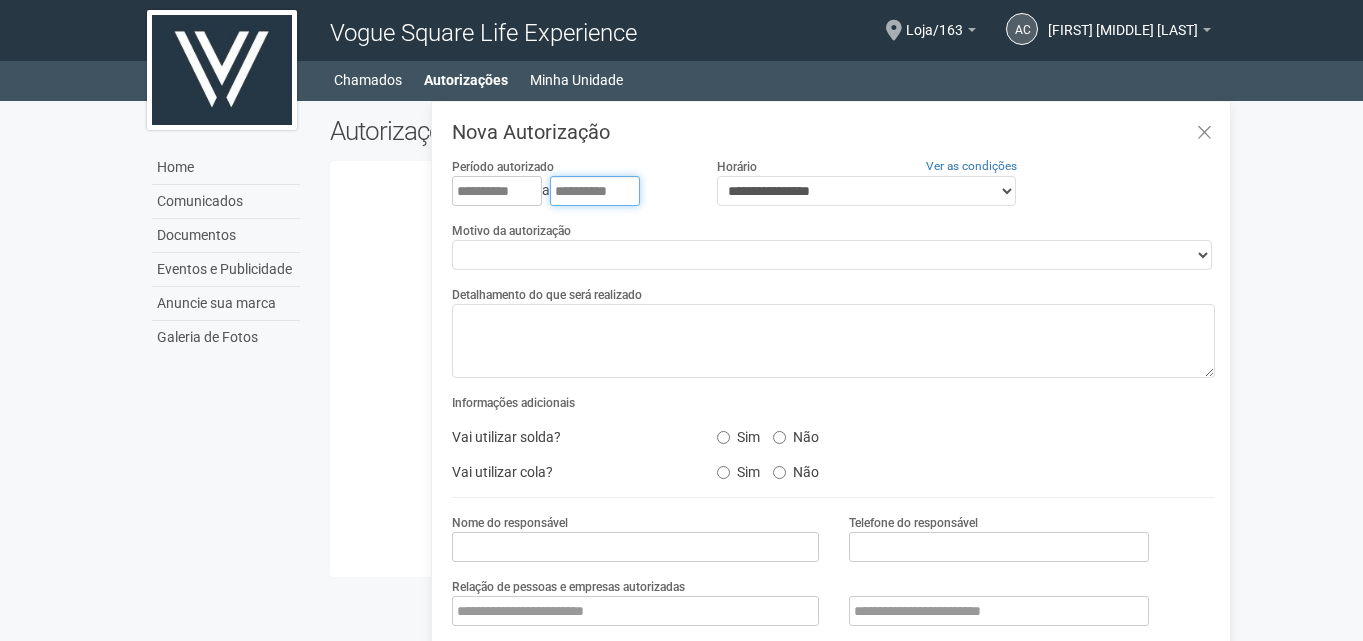 click on "**********" at bounding box center [595, 191] 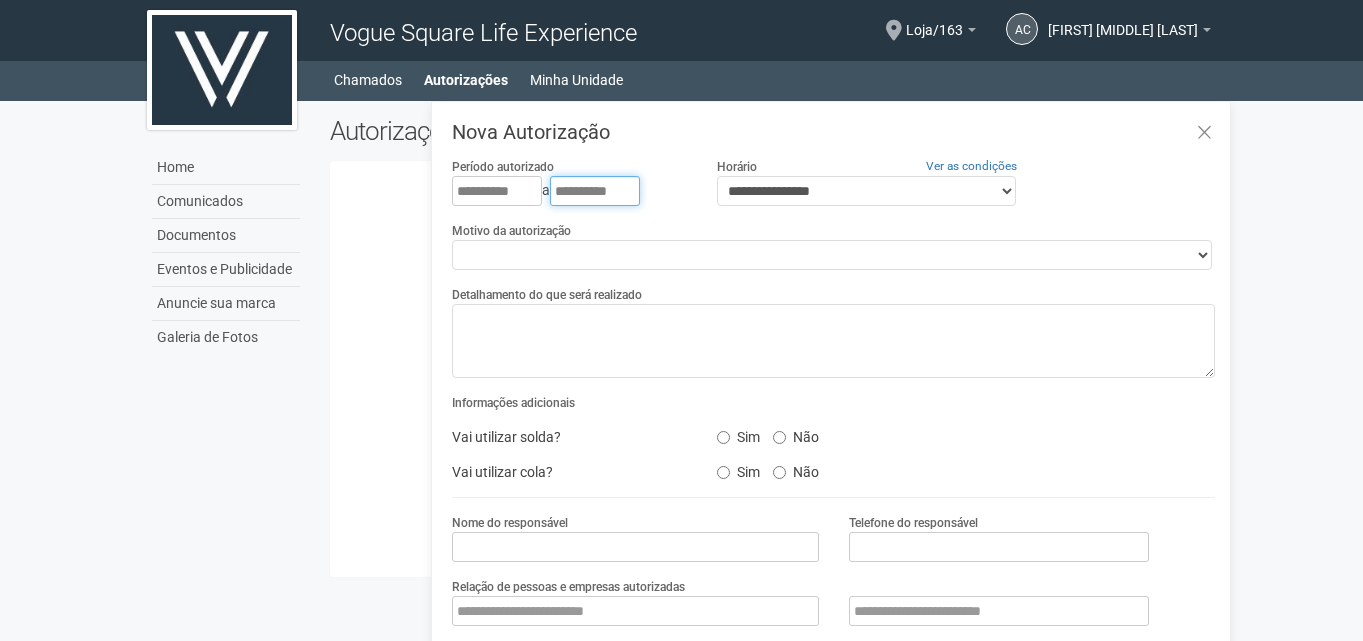 type on "**********" 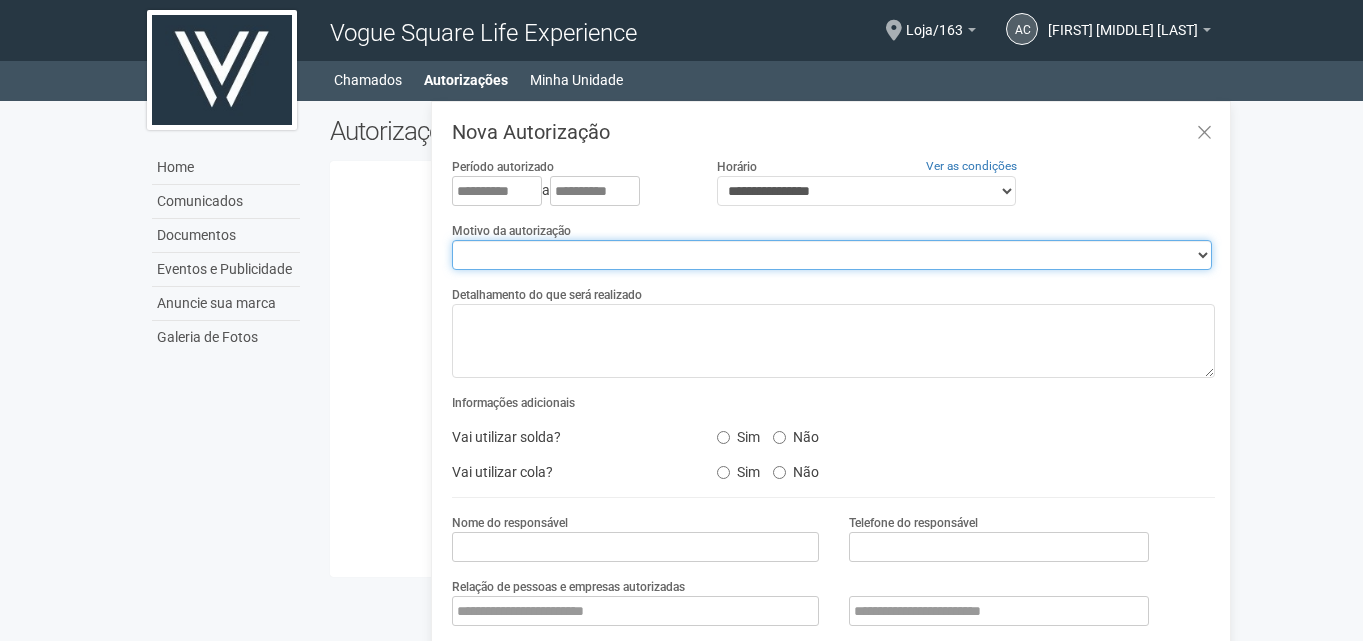 click on "**********" at bounding box center (832, 255) 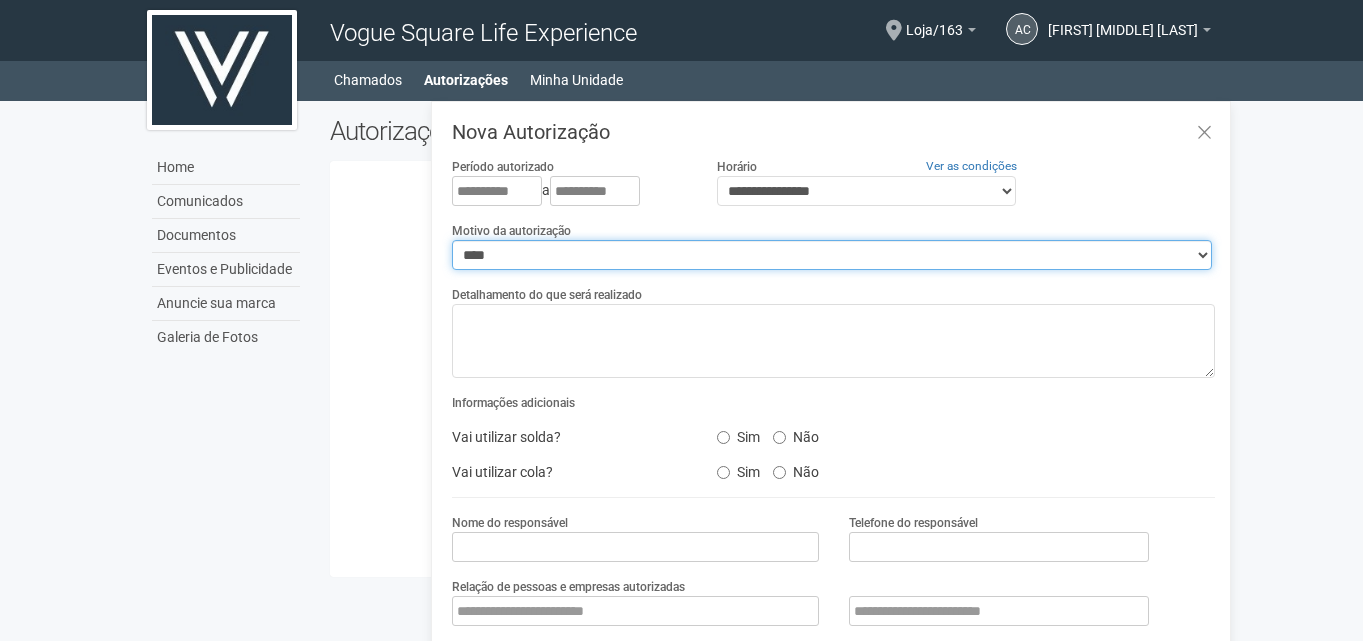 click on "**********" at bounding box center [832, 255] 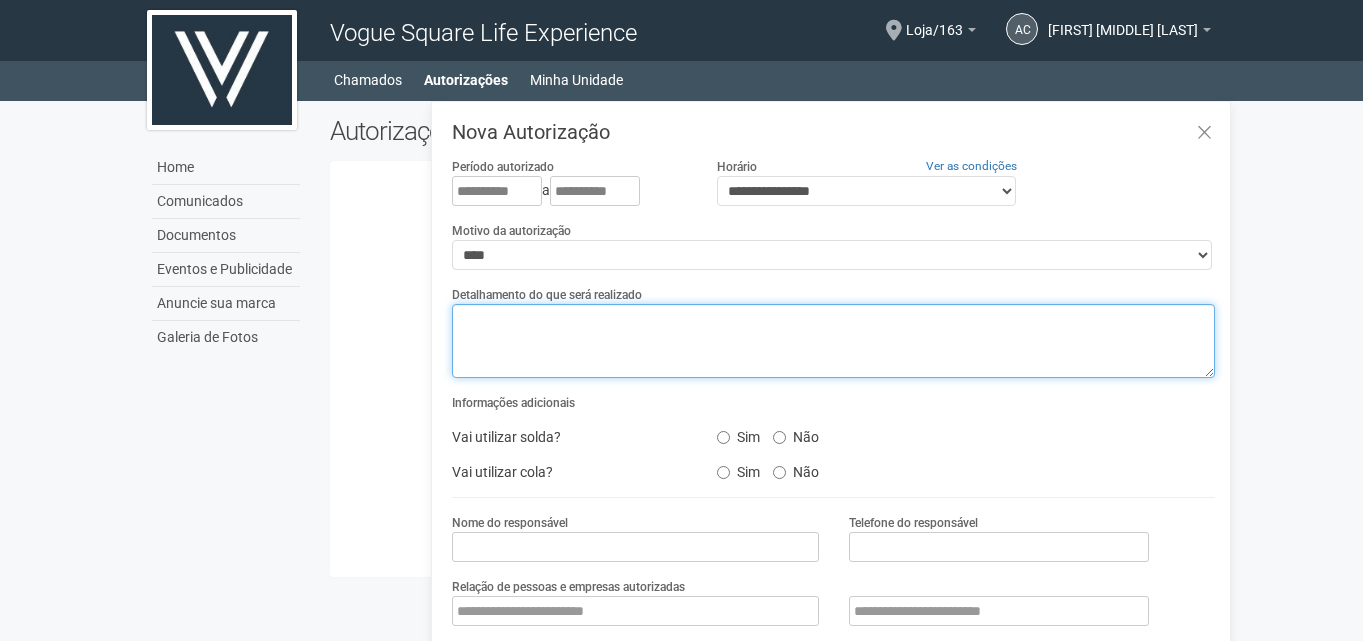 click at bounding box center (833, 341) 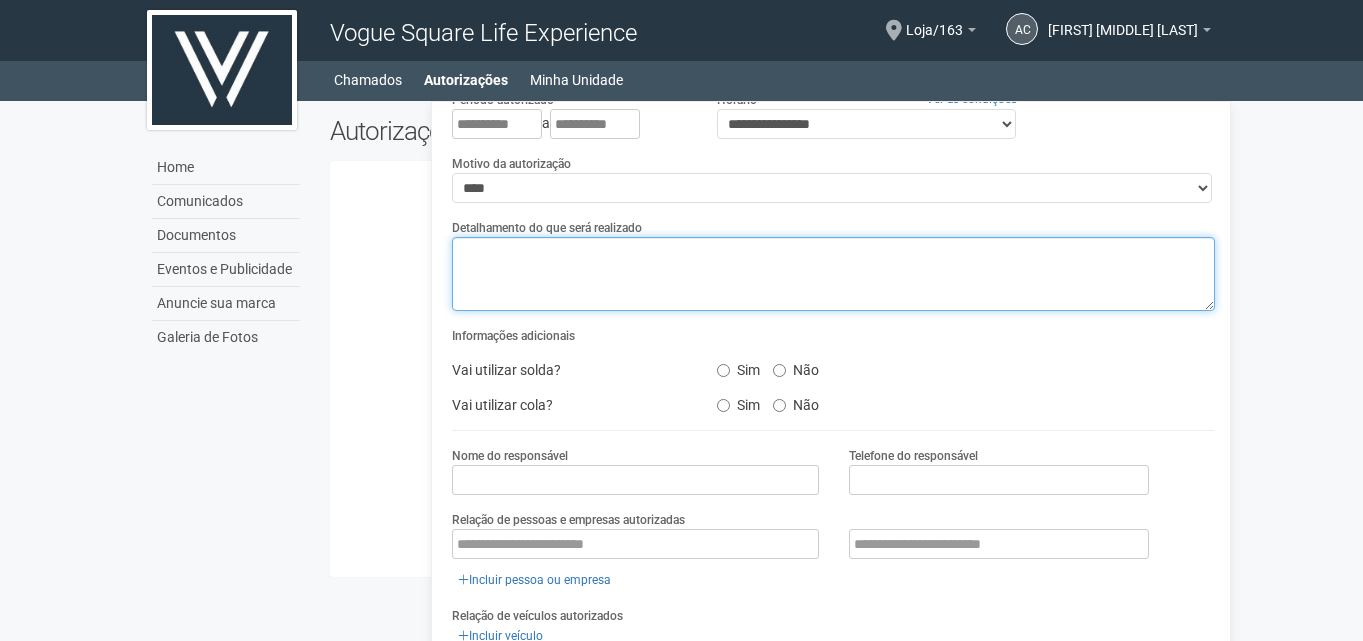 scroll, scrollTop: 100, scrollLeft: 0, axis: vertical 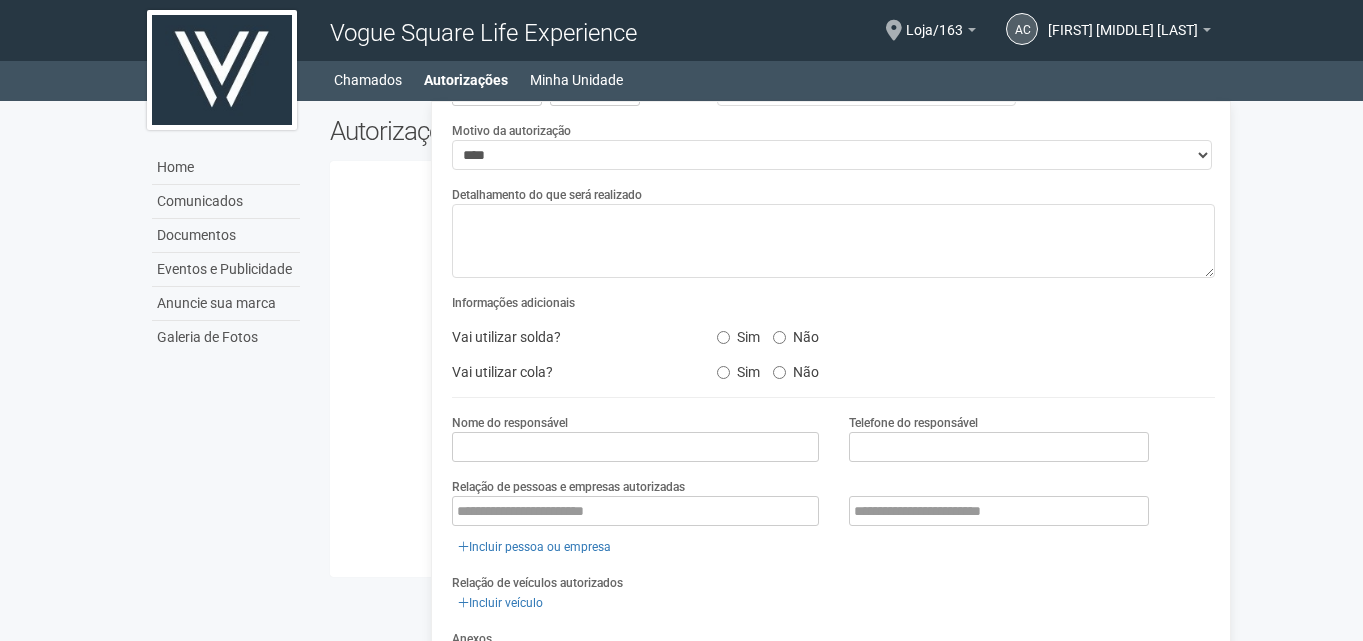click on "Não" at bounding box center (796, 334) 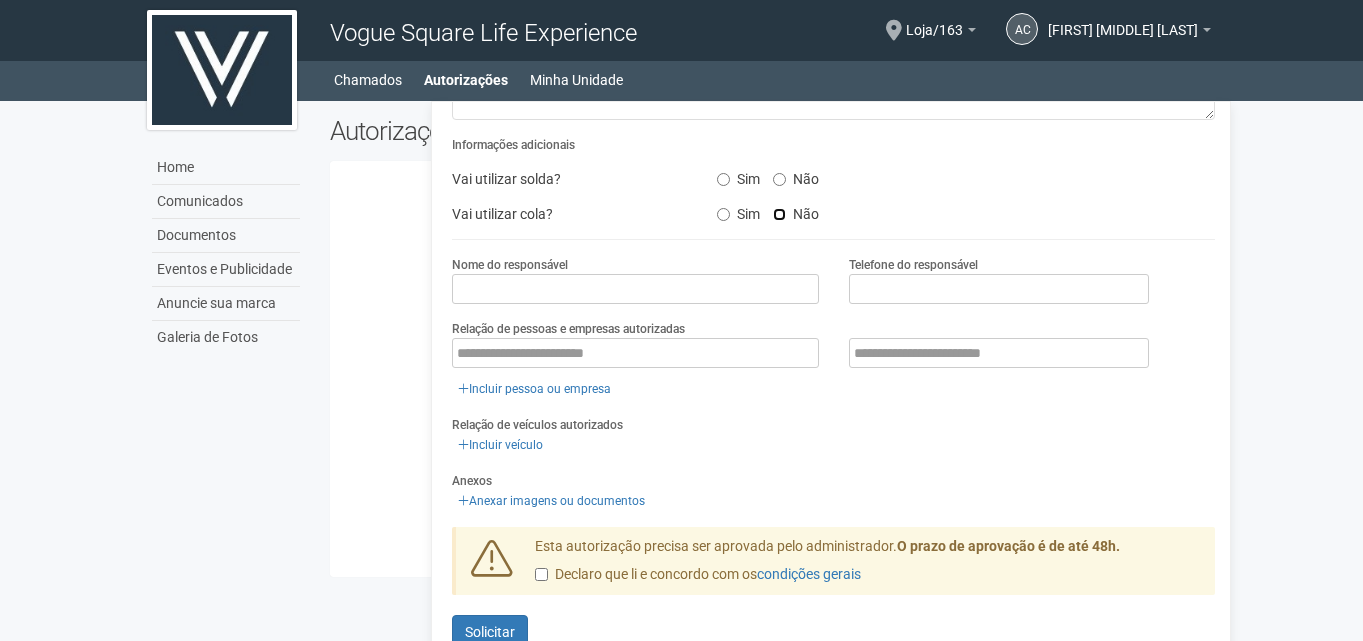 scroll, scrollTop: 261, scrollLeft: 0, axis: vertical 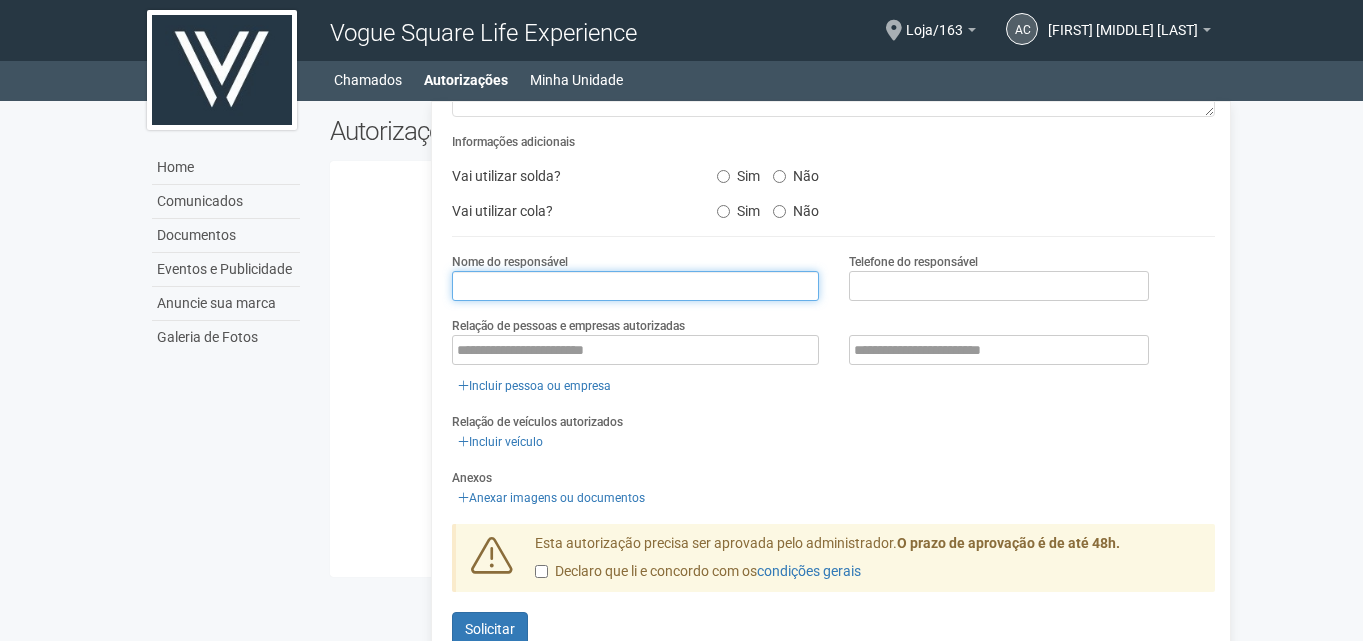 click at bounding box center [635, 286] 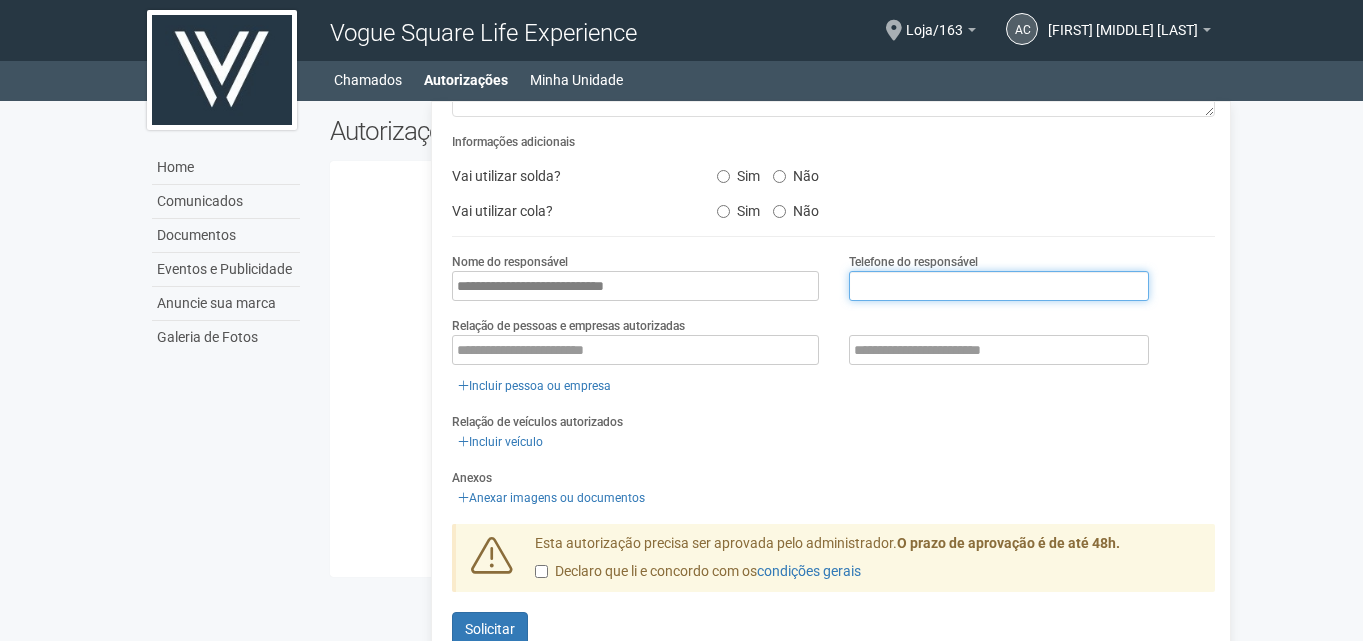 type on "**********" 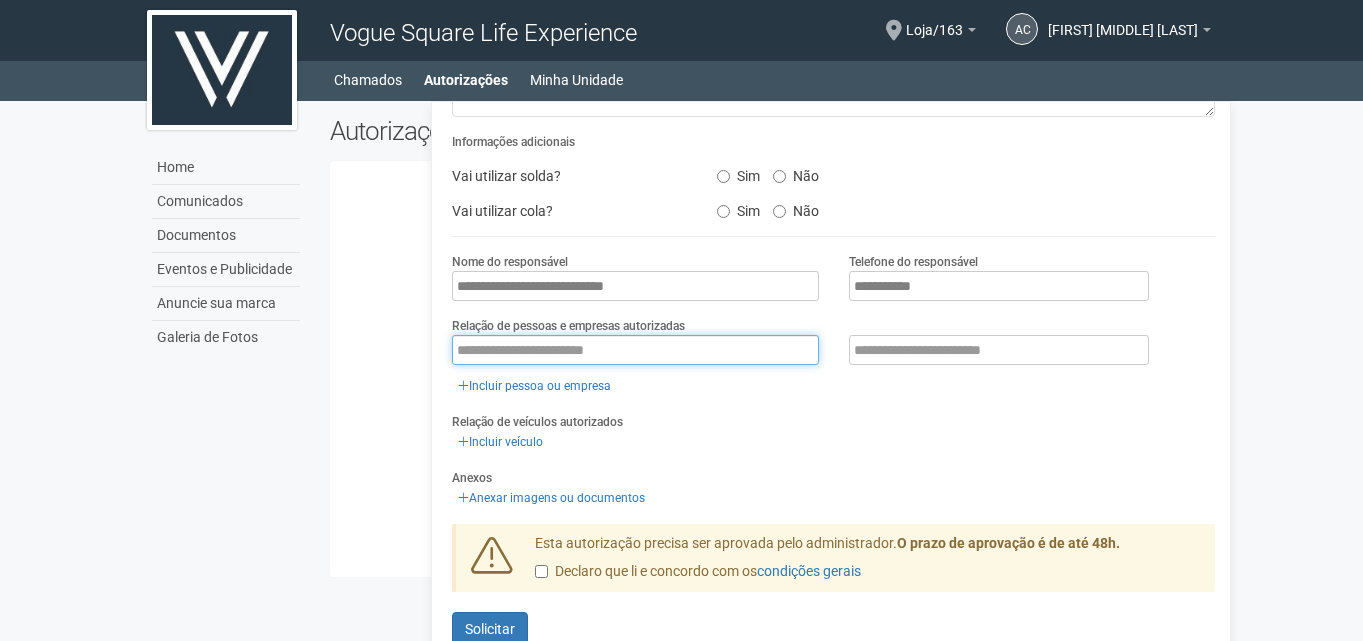 click at bounding box center (635, 350) 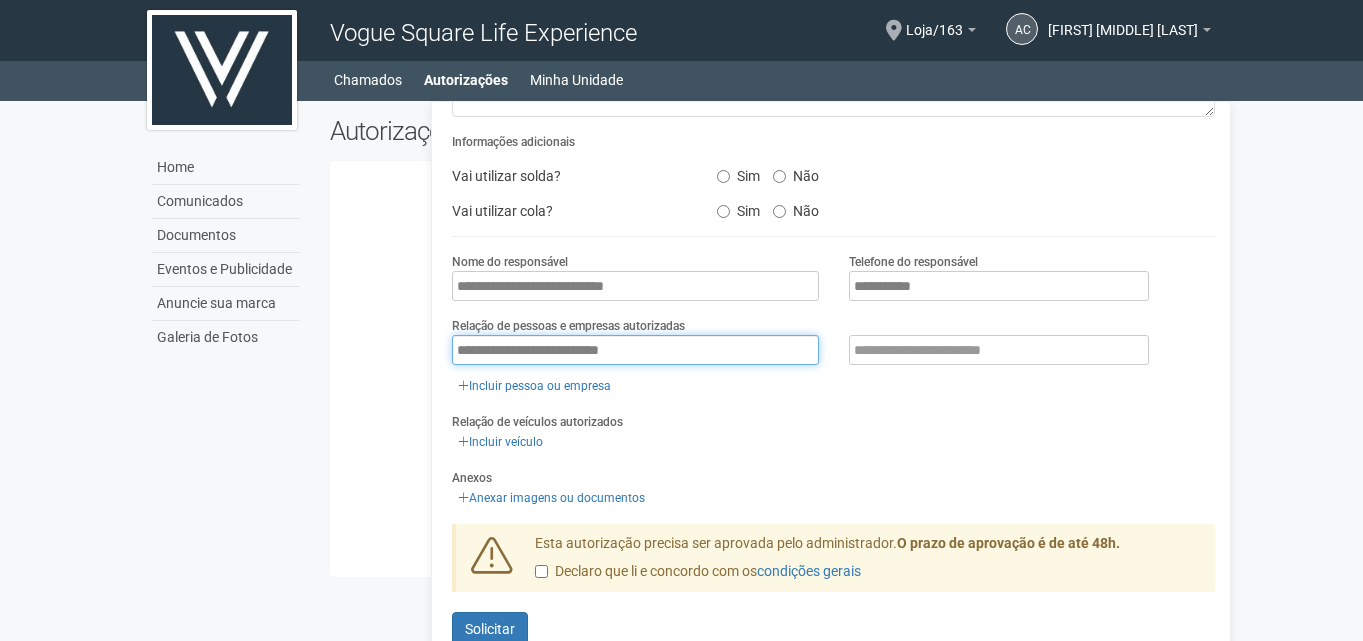 type on "**********" 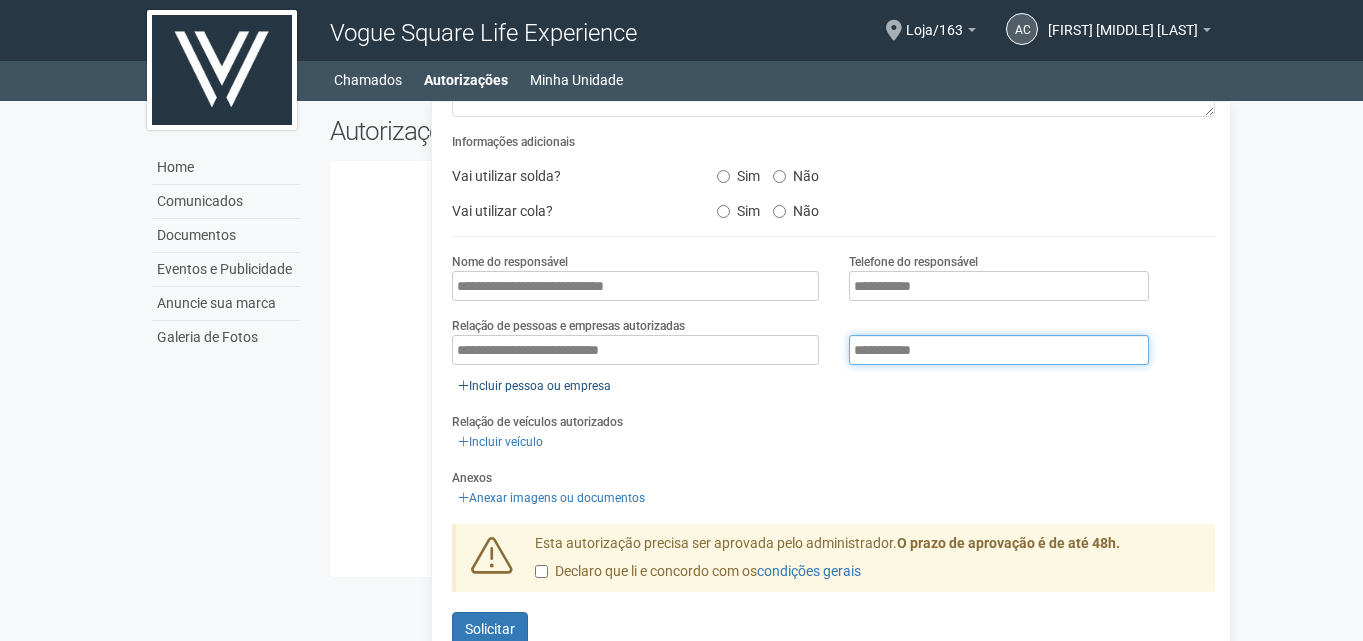 type on "**********" 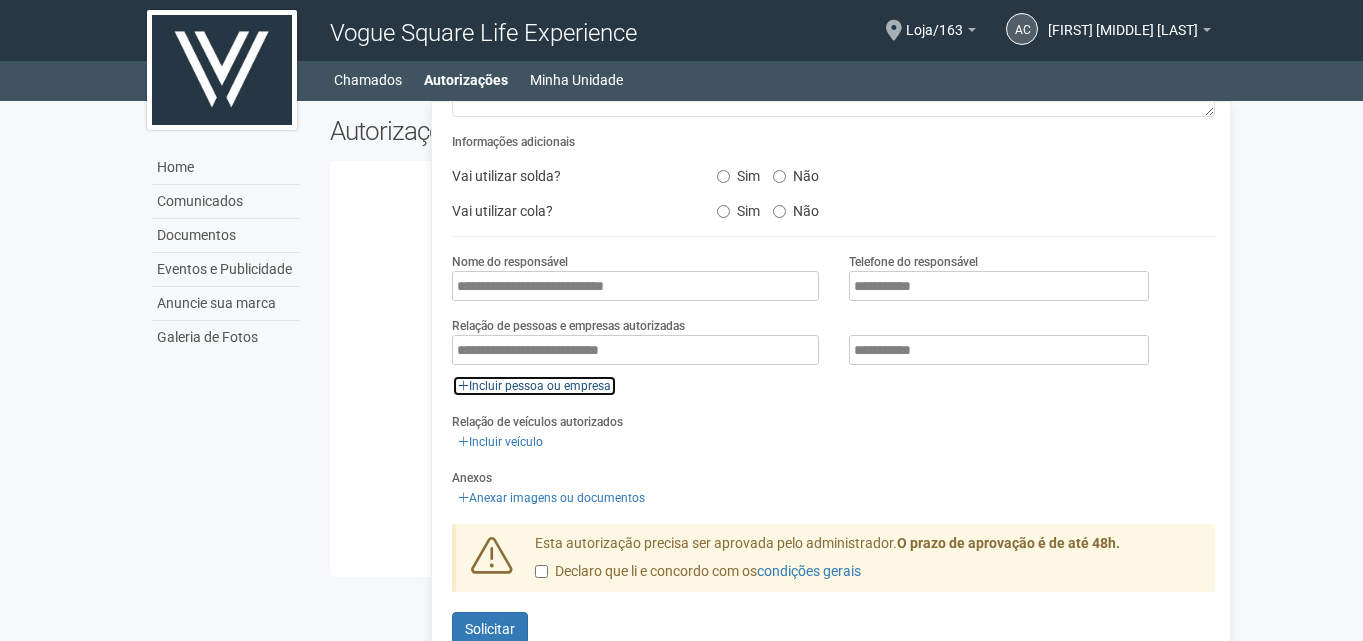 click at bounding box center (463, 386) 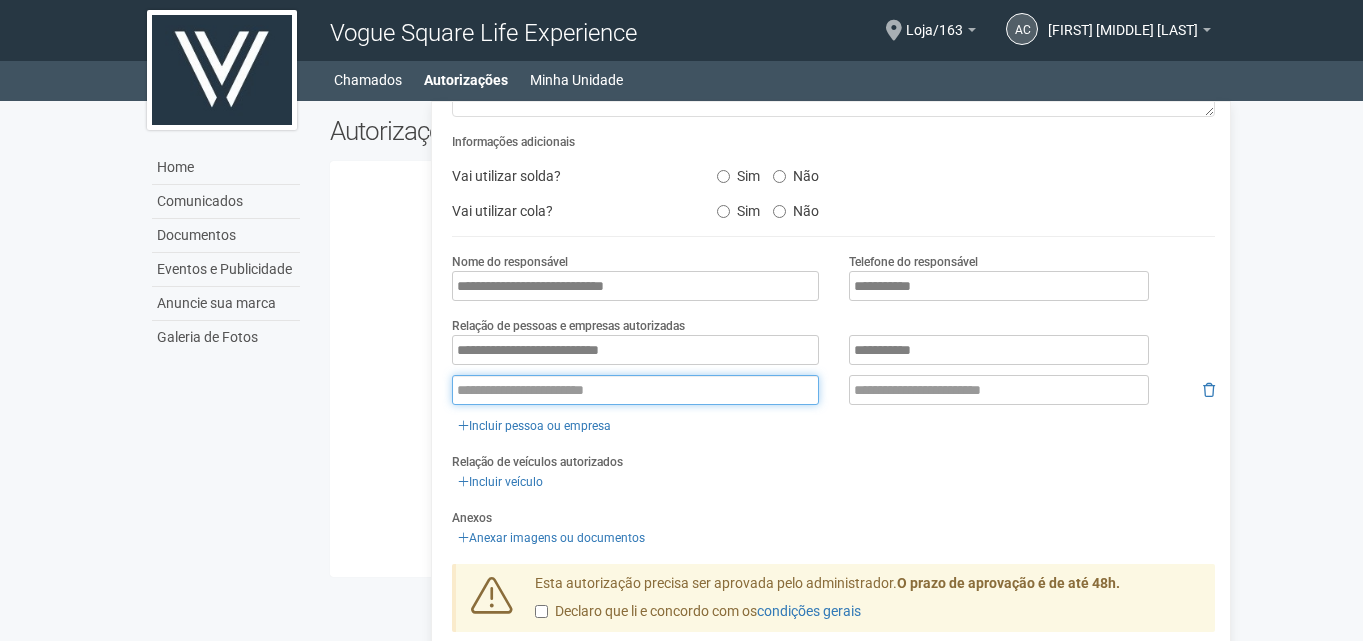 click at bounding box center [635, 390] 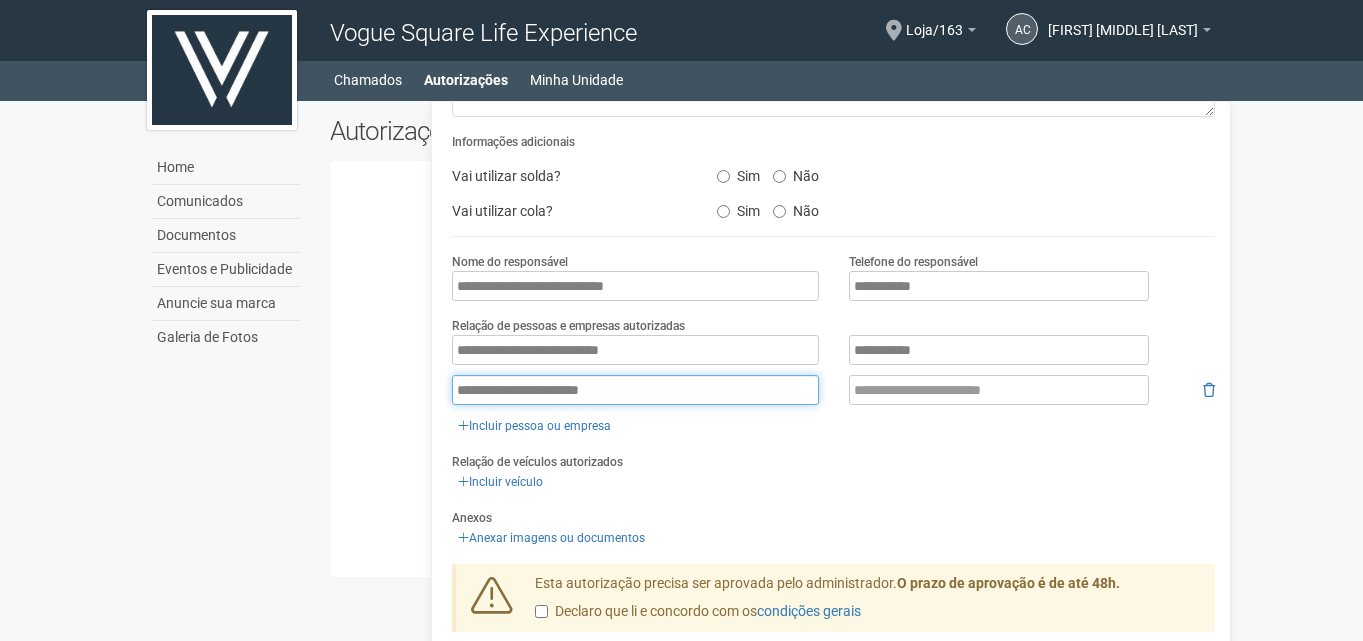 type on "**********" 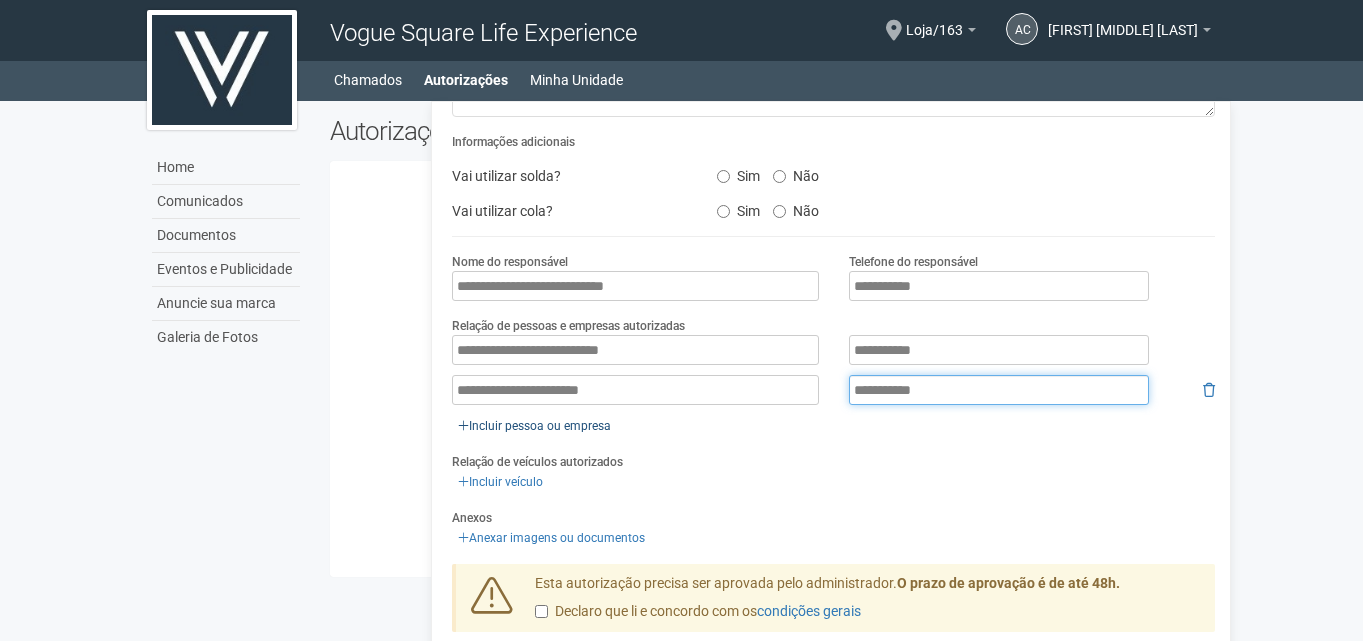 type on "**********" 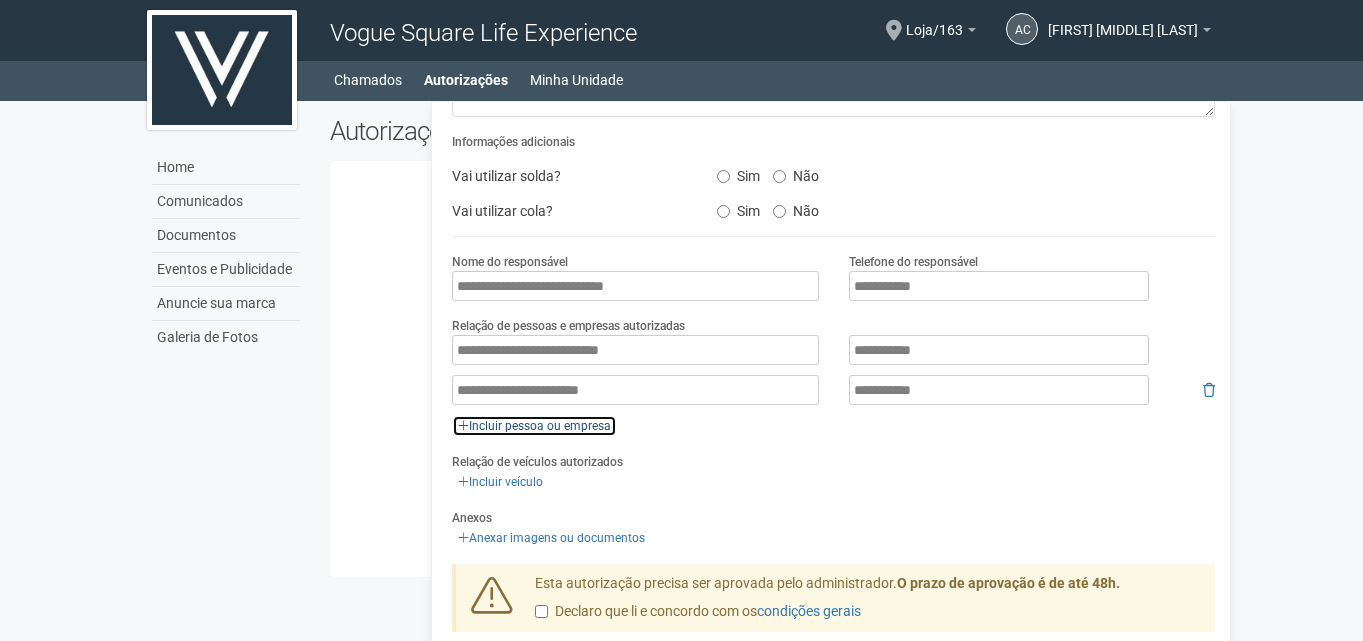 click on "Incluir pessoa ou empresa" at bounding box center (534, 426) 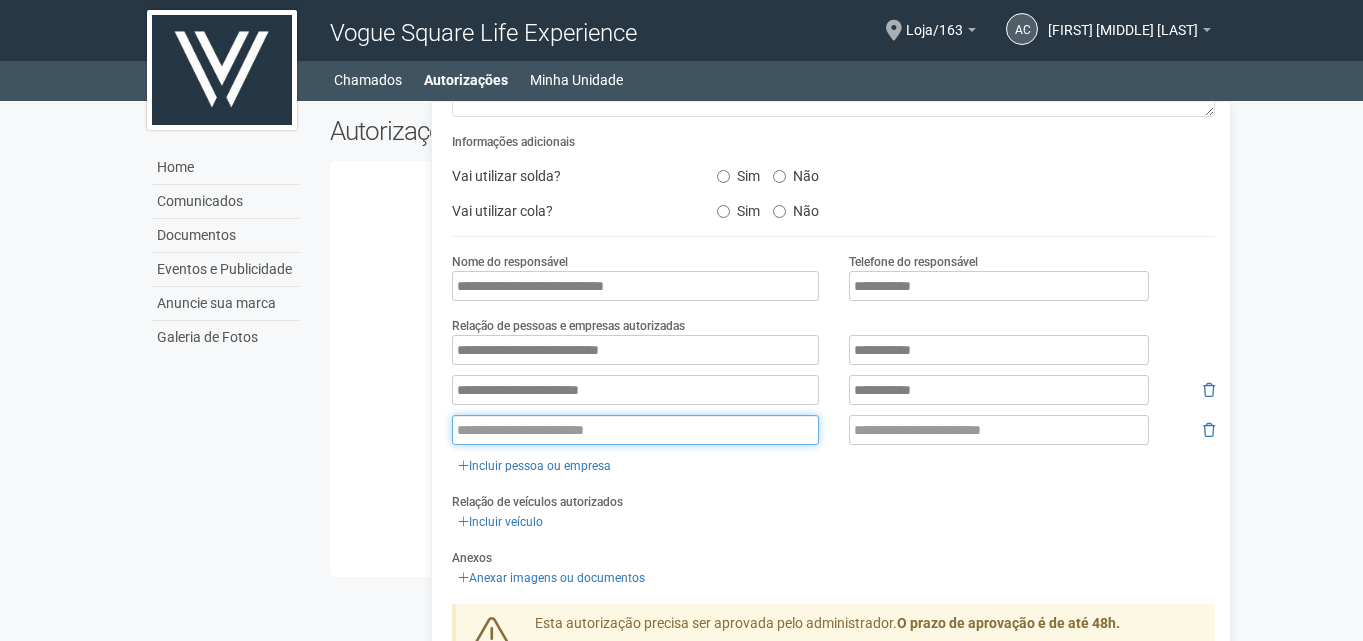 click at bounding box center (635, 430) 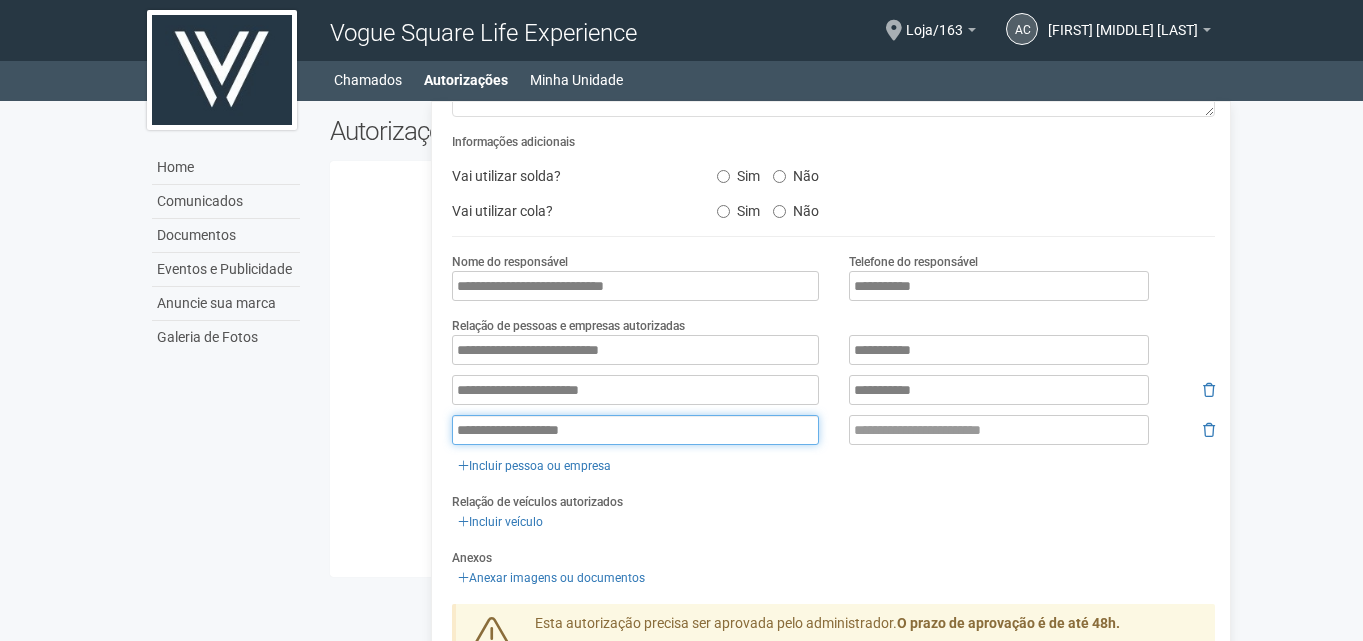 type on "**********" 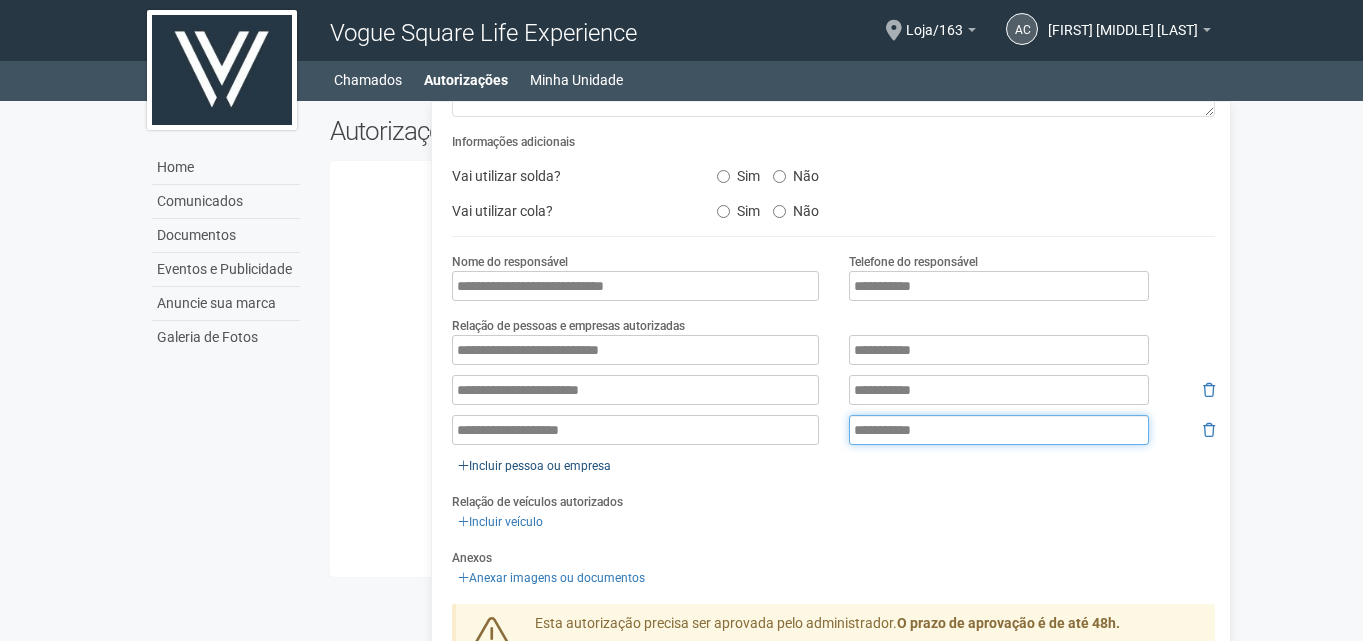 type on "**********" 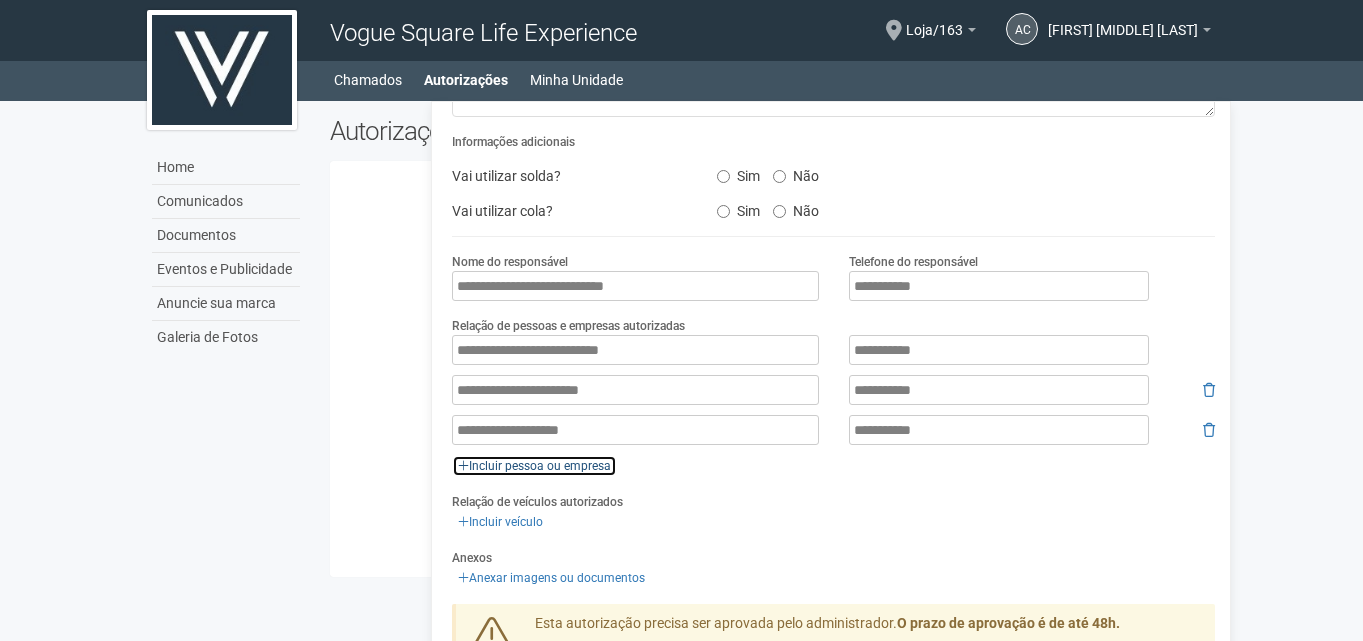 click on "Incluir pessoa ou empresa" at bounding box center (534, 466) 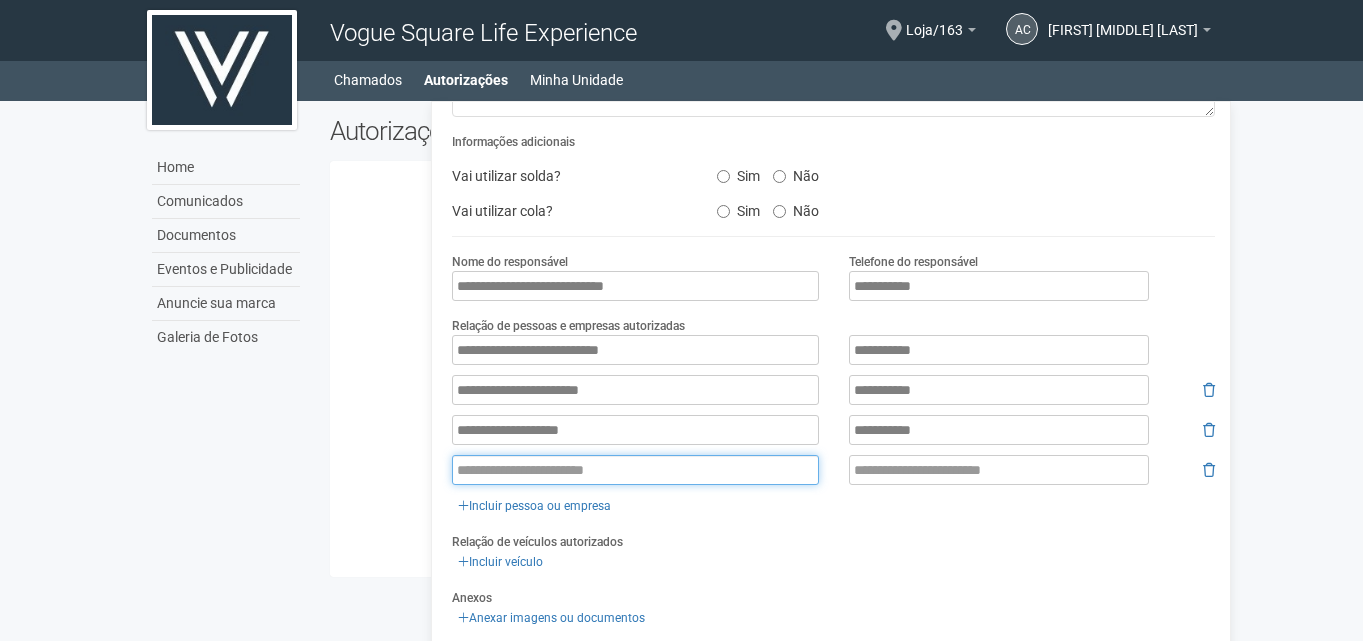 click at bounding box center [635, 470] 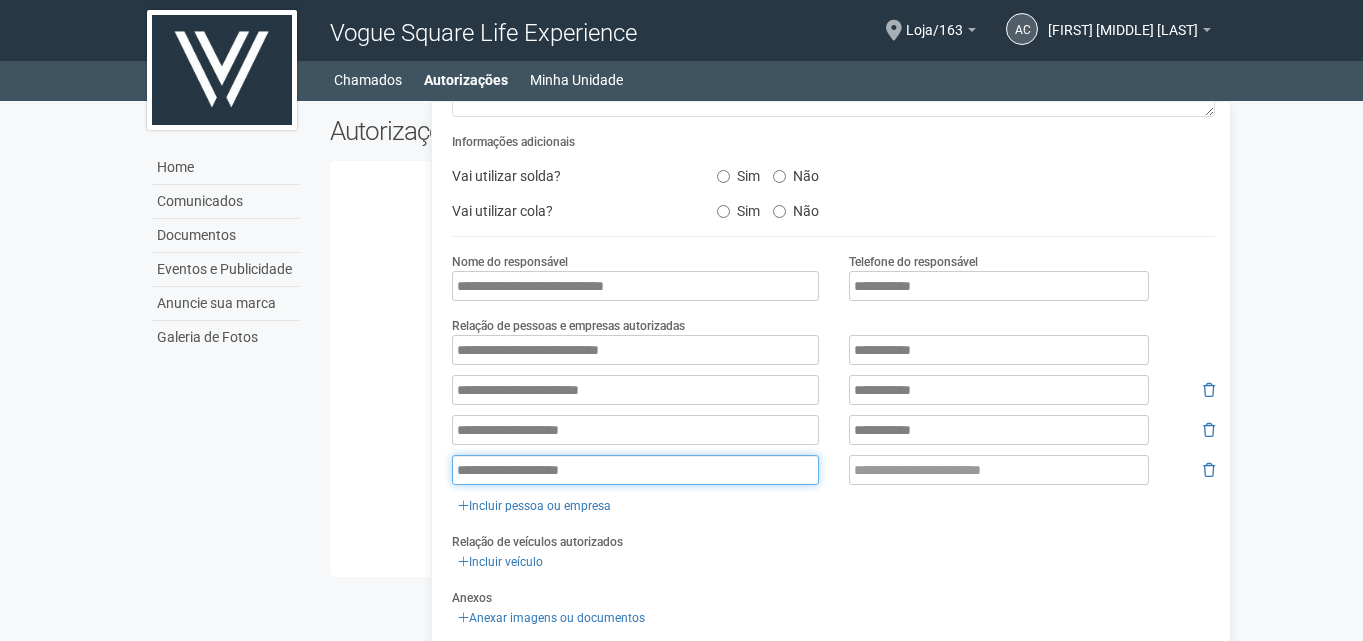 type on "**********" 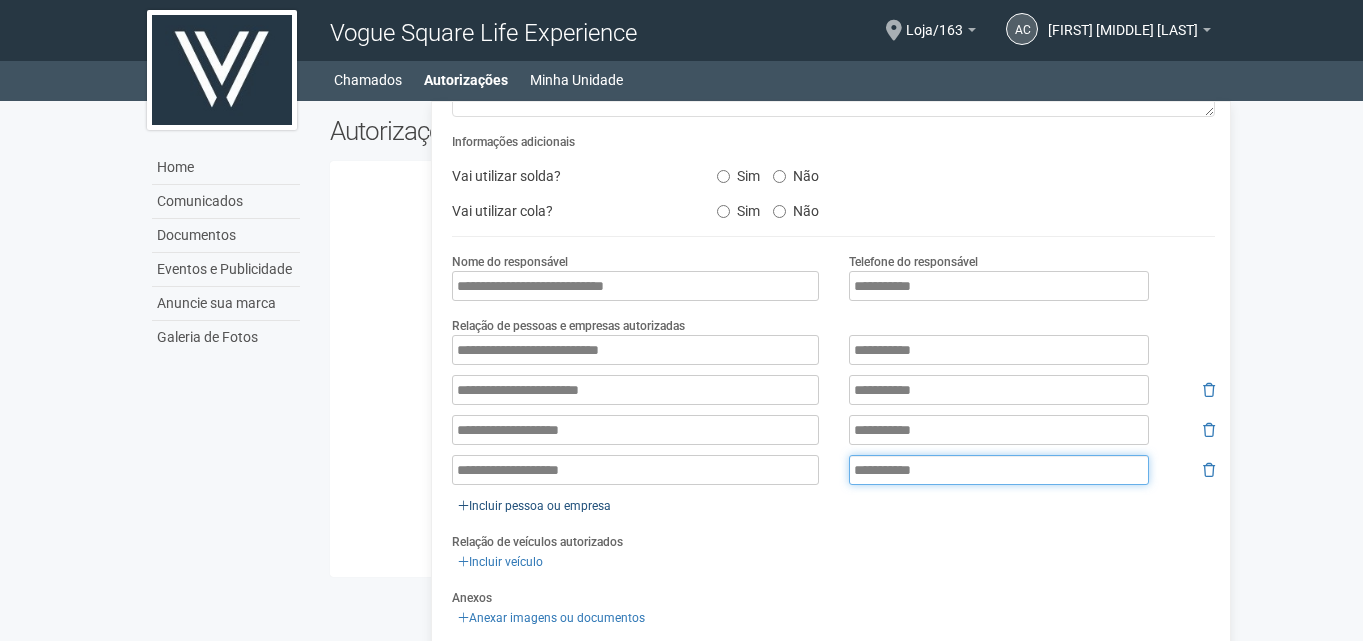 type on "**********" 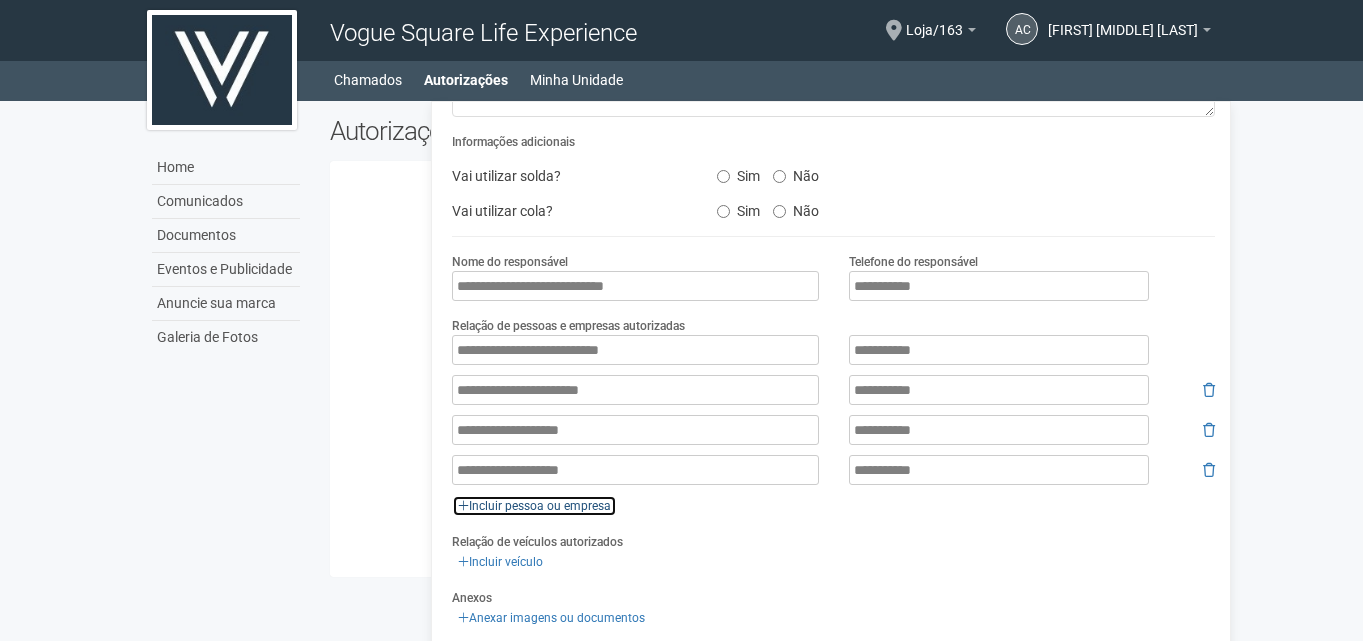 click on "Incluir pessoa ou empresa" at bounding box center [534, 506] 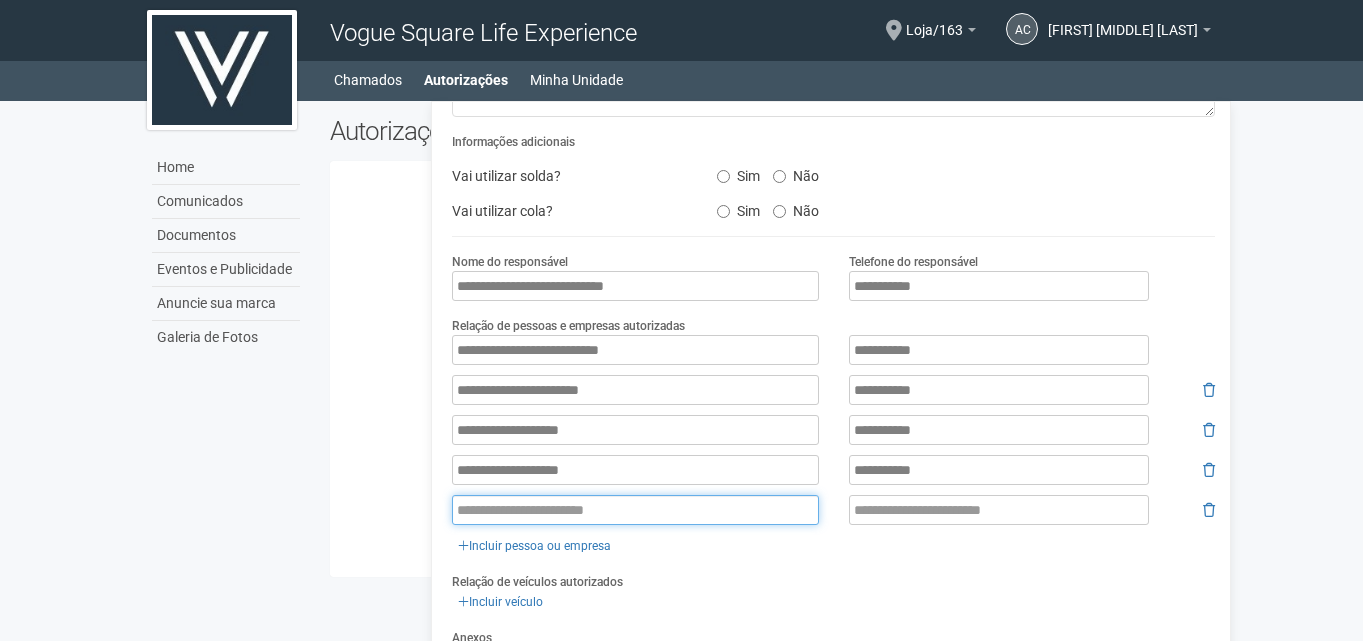 click at bounding box center [635, 510] 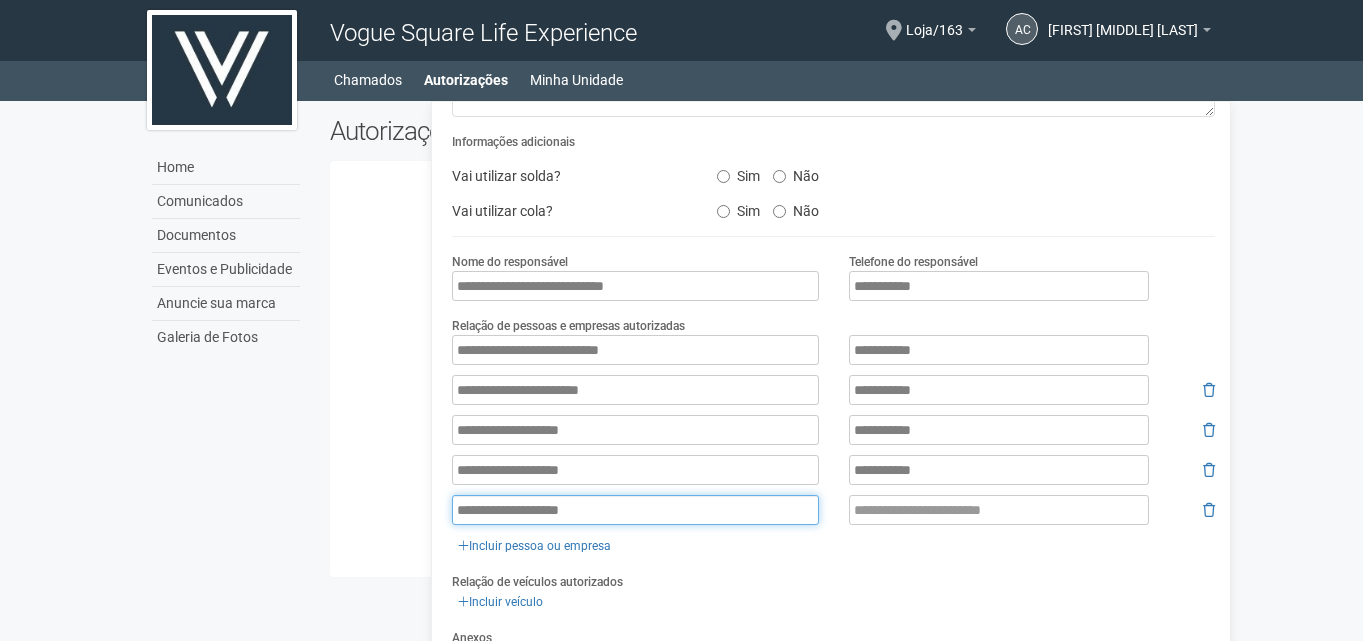 type on "**********" 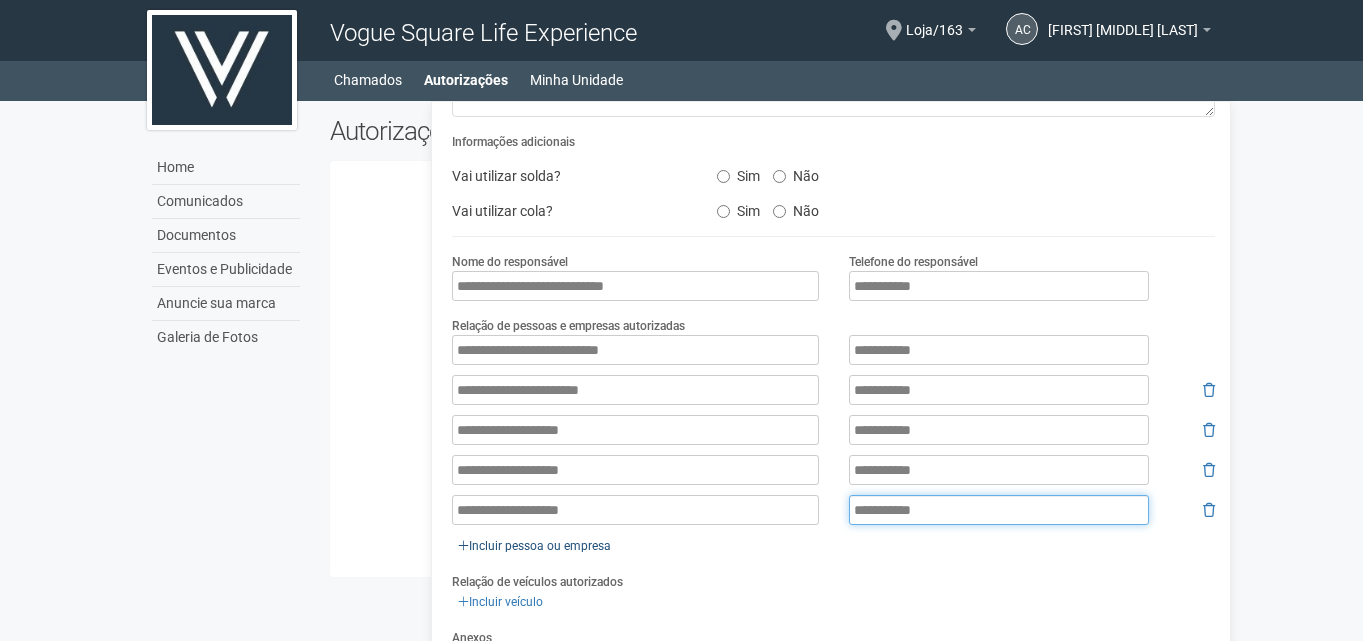 type on "**********" 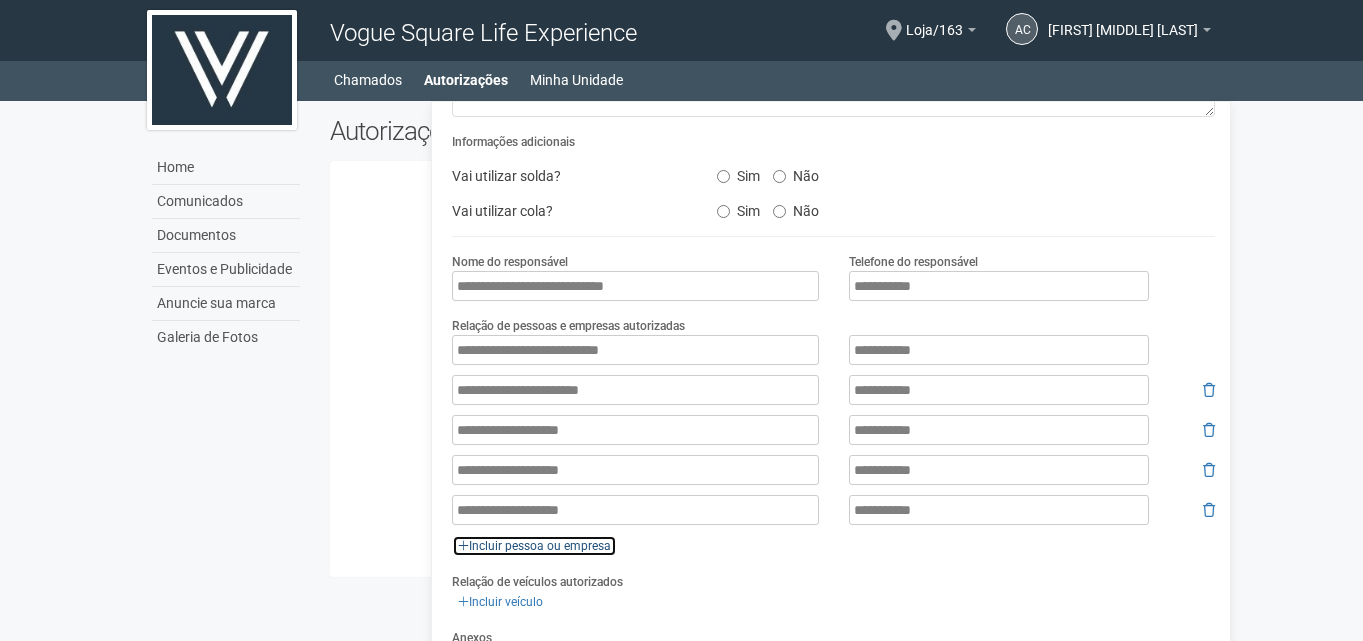 click at bounding box center [463, 546] 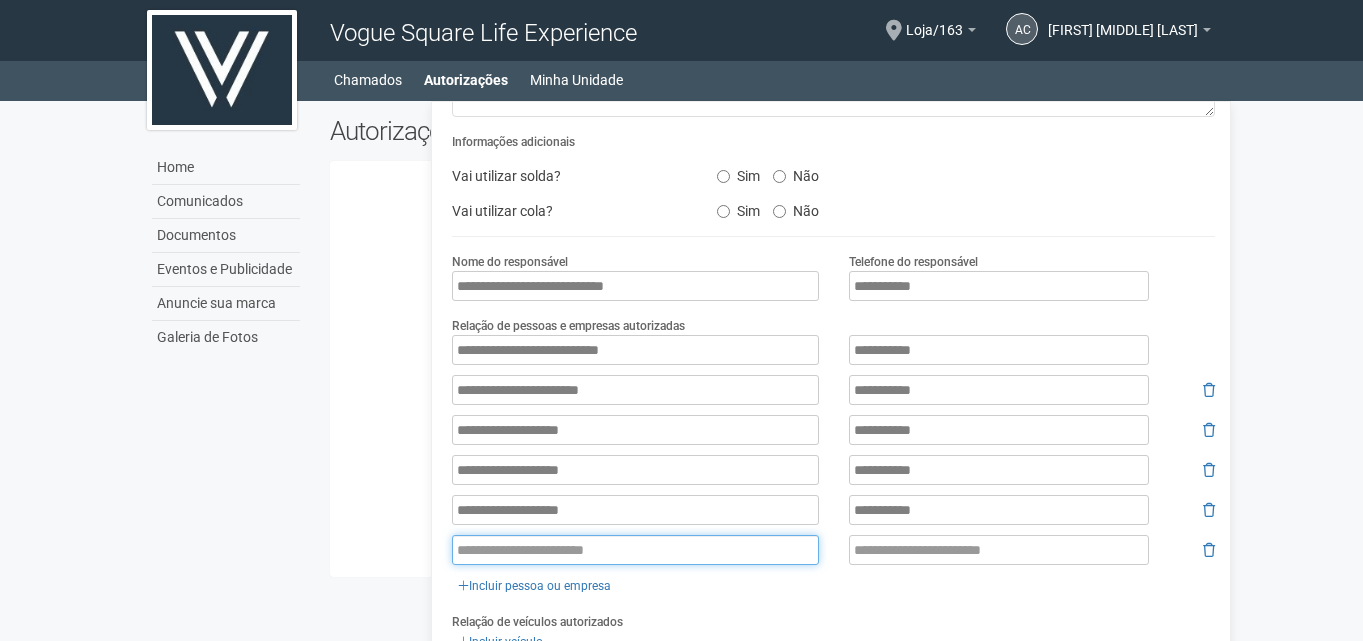 click at bounding box center [635, 550] 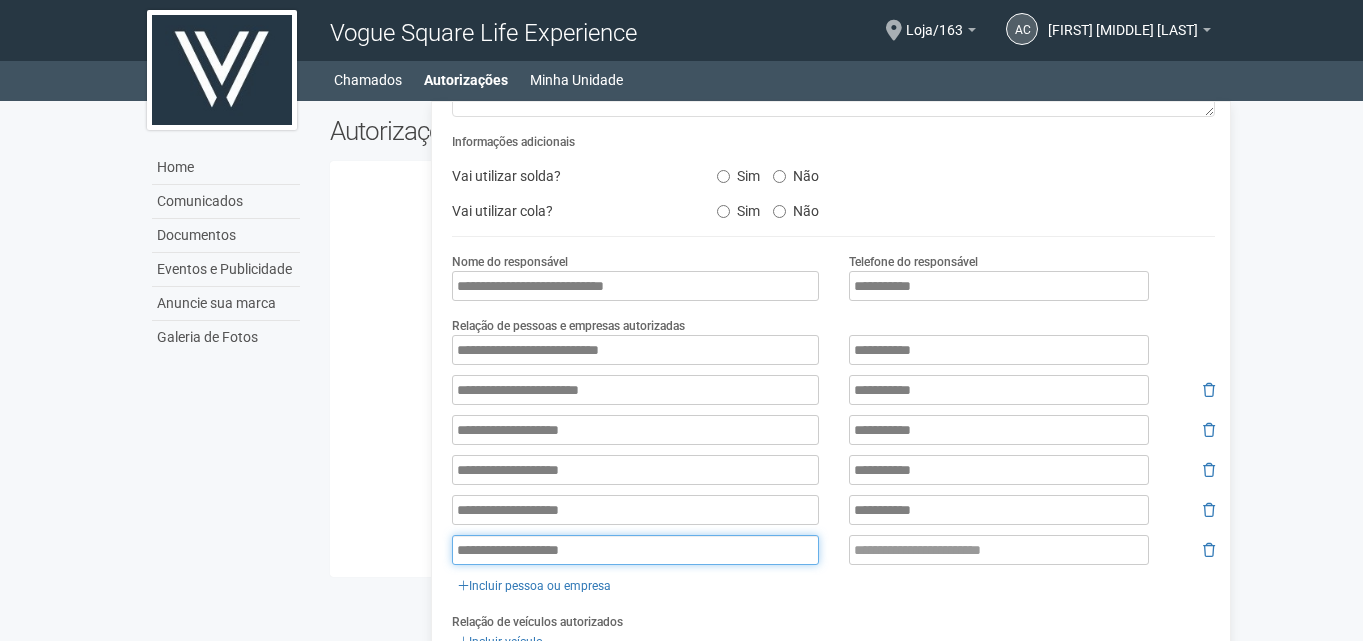 type on "**********" 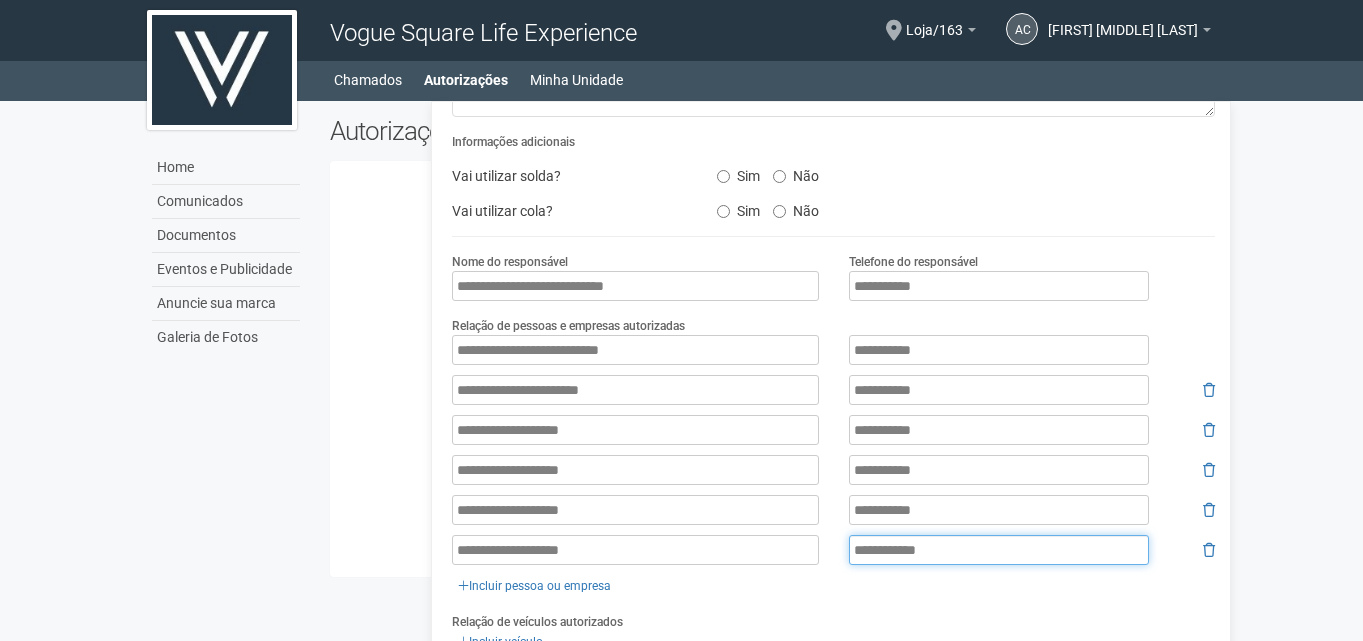scroll, scrollTop: 361, scrollLeft: 0, axis: vertical 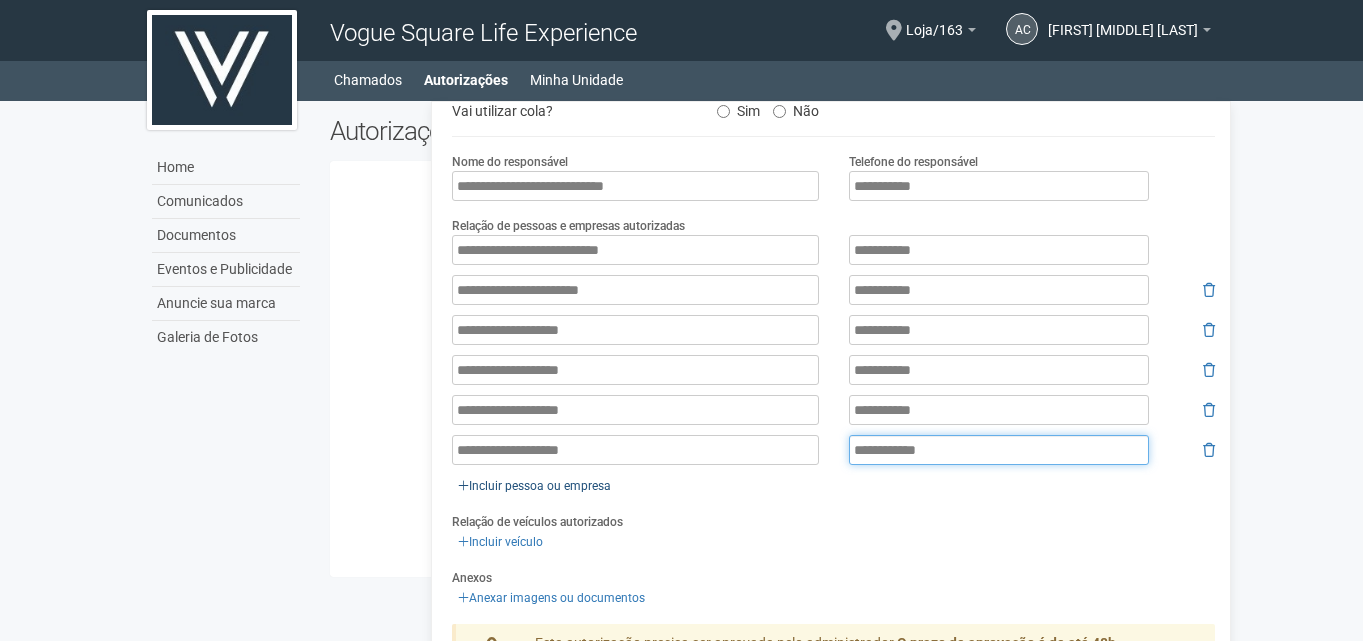 type on "**********" 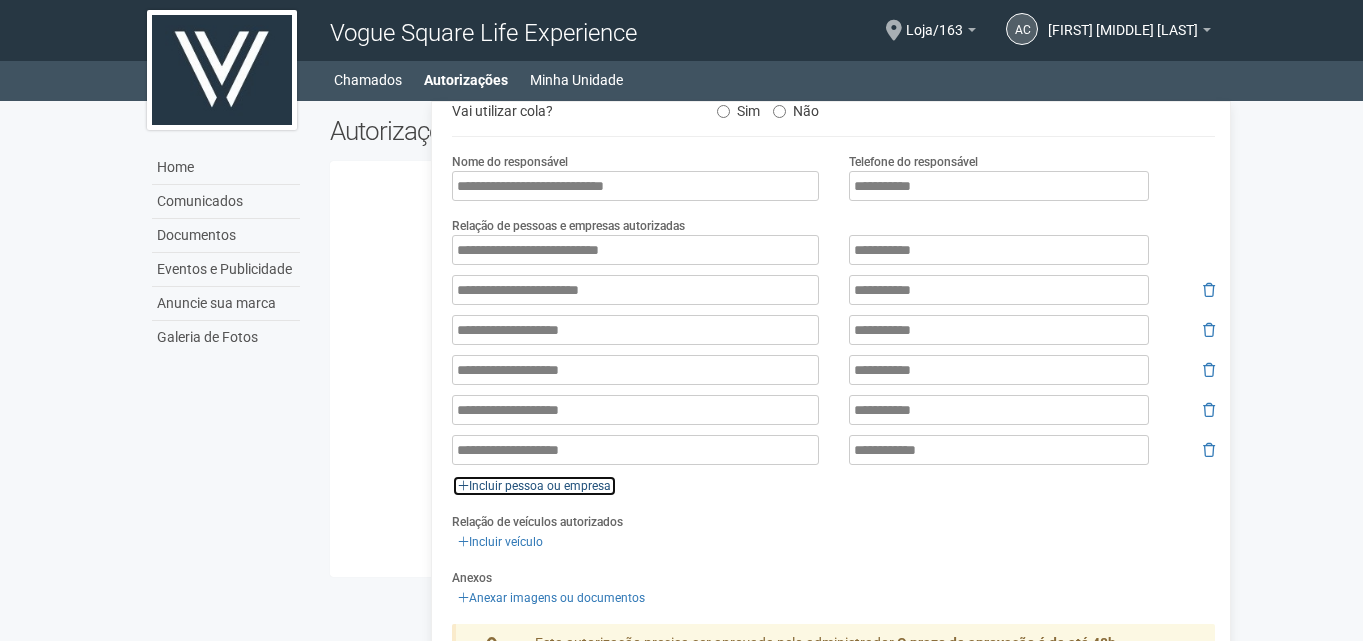 click at bounding box center (463, 486) 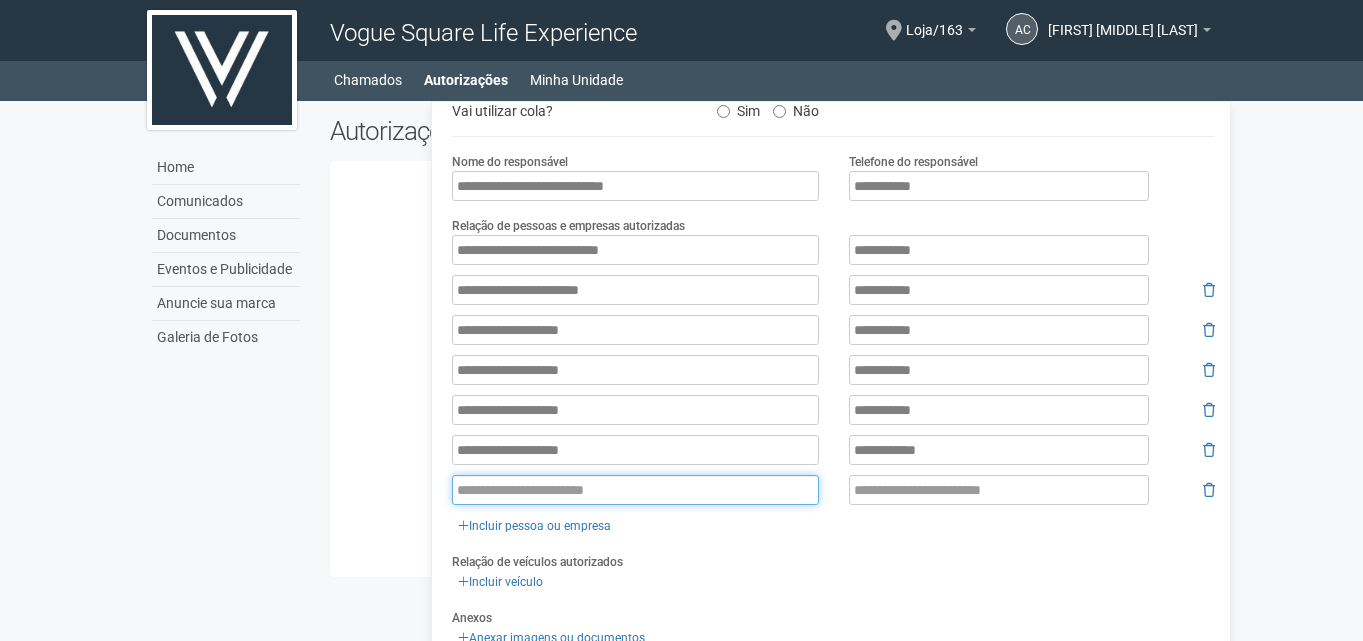 click at bounding box center (635, 490) 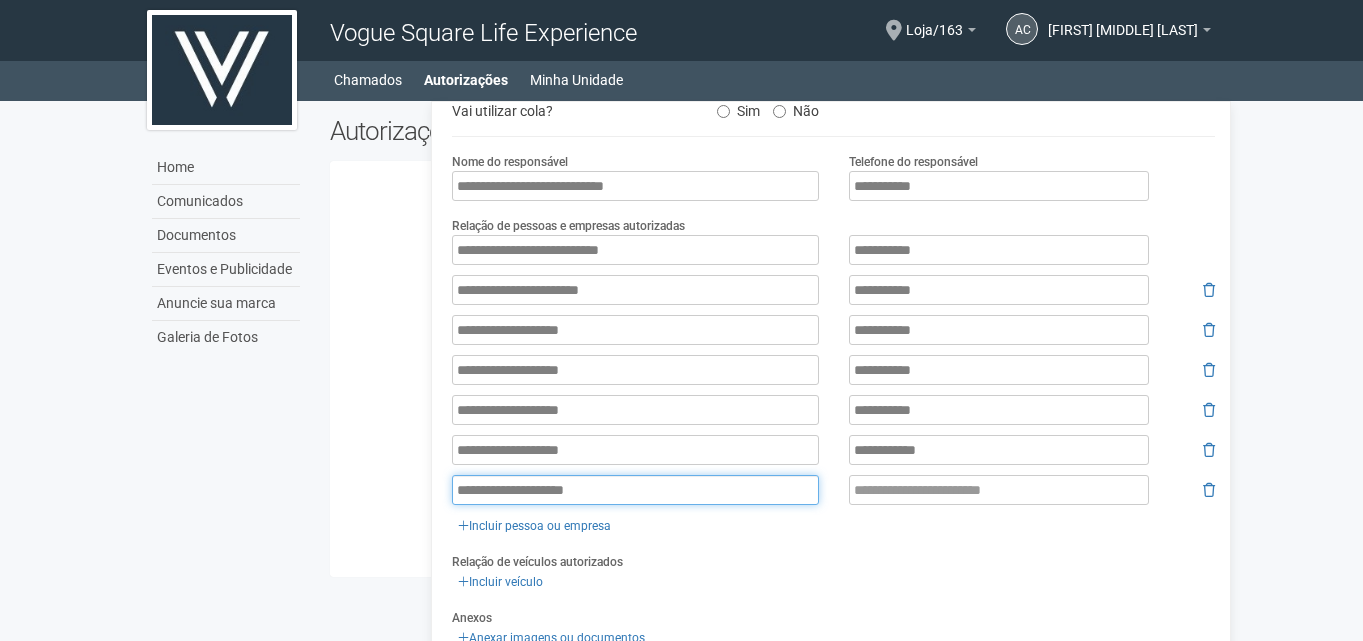 type on "**********" 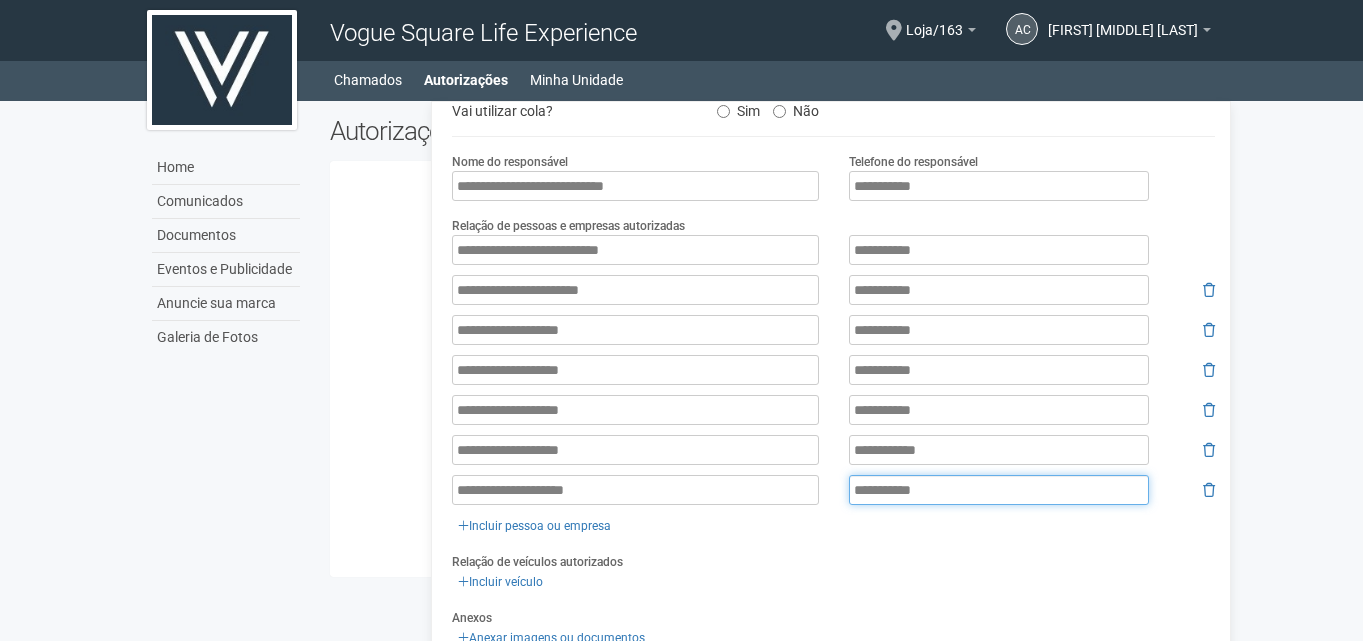 scroll, scrollTop: 461, scrollLeft: 0, axis: vertical 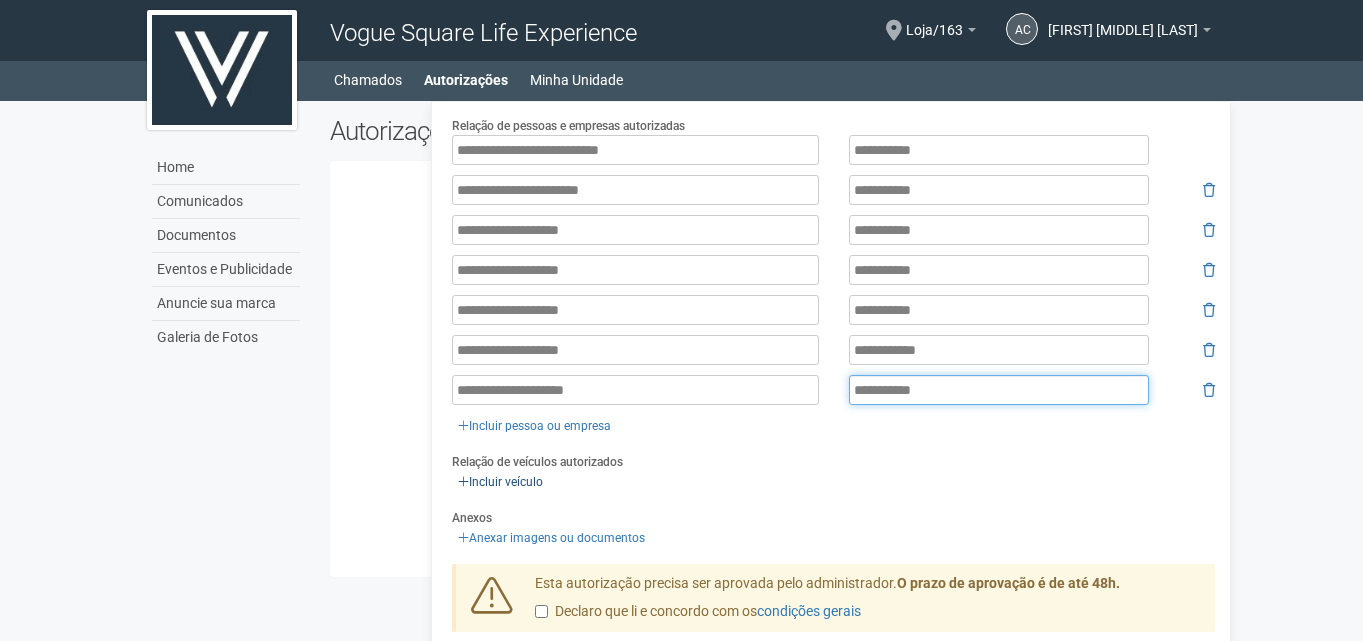 type on "**********" 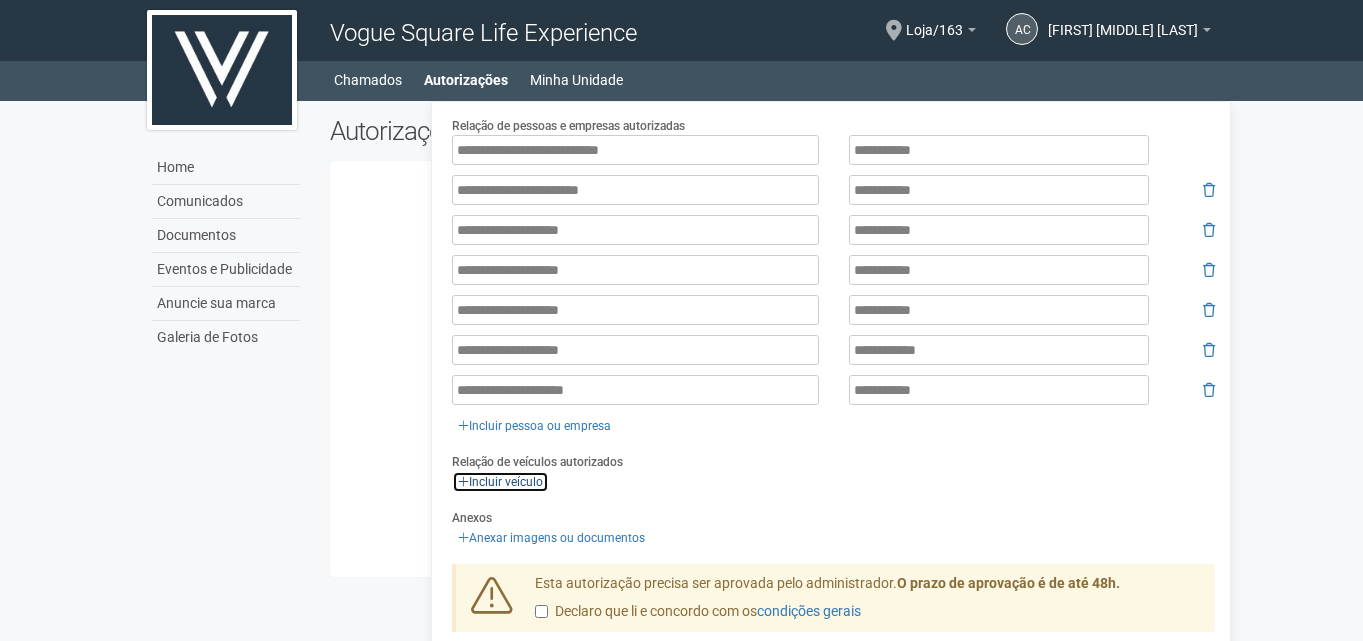 click at bounding box center (463, 426) 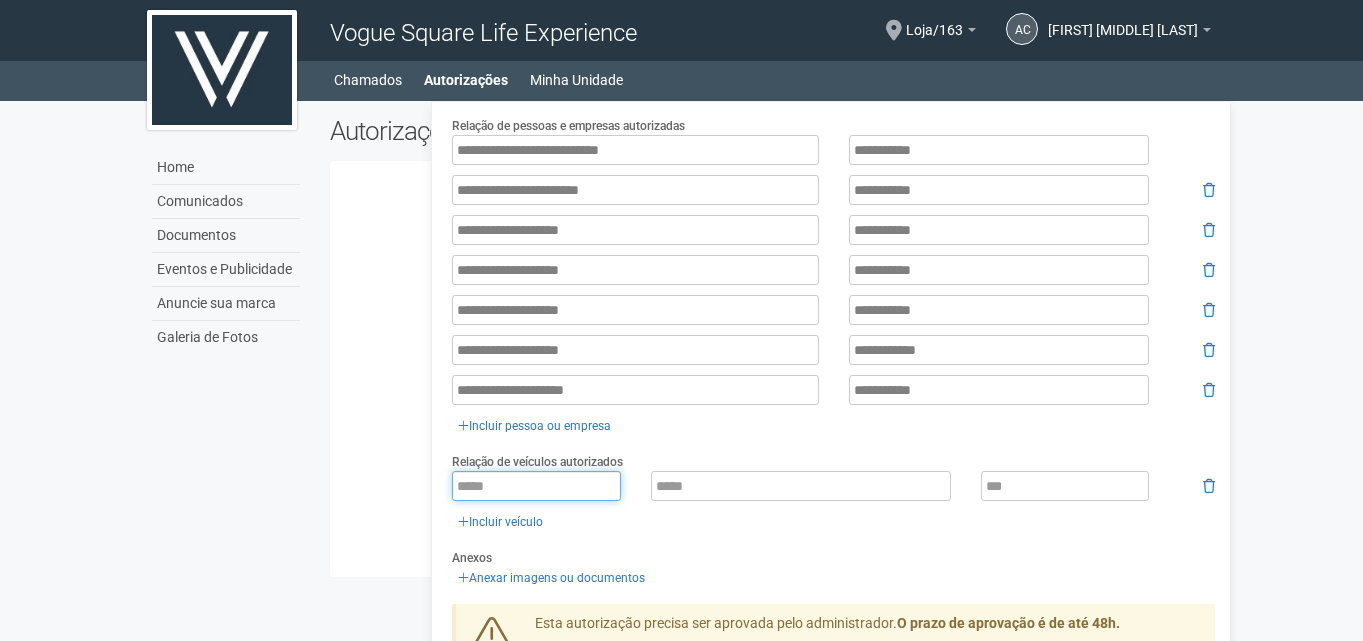 click at bounding box center [536, 486] 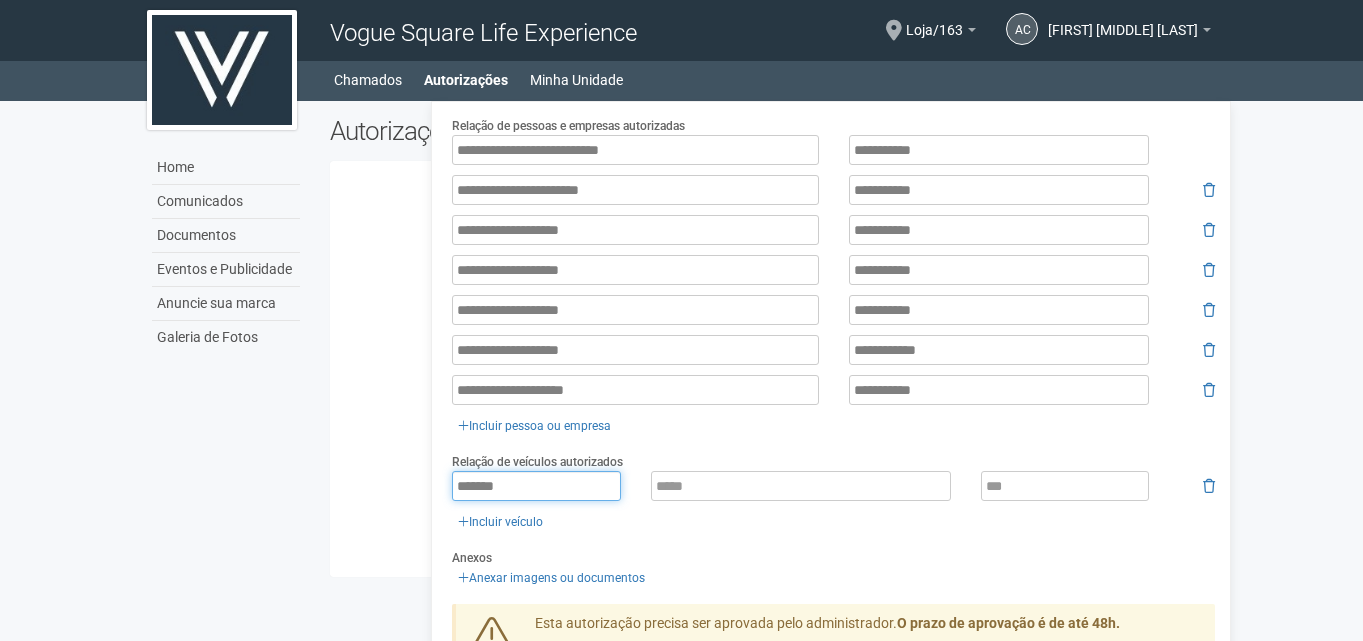 type on "*******" 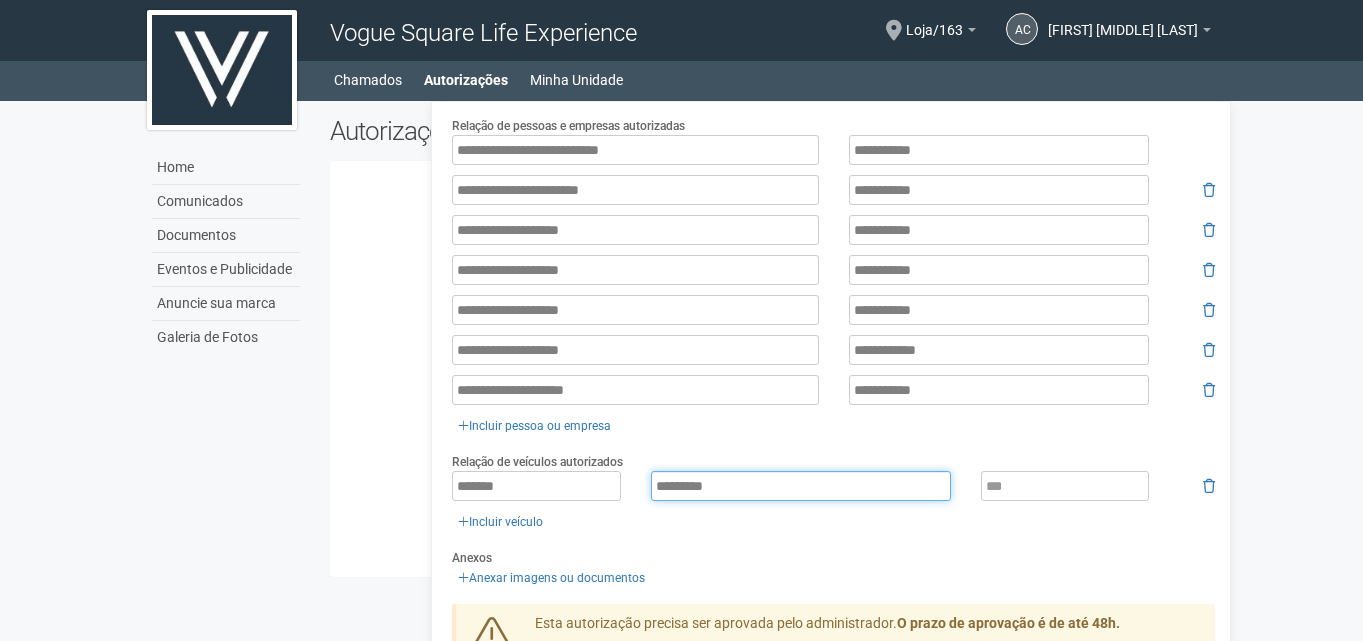 type on "*********" 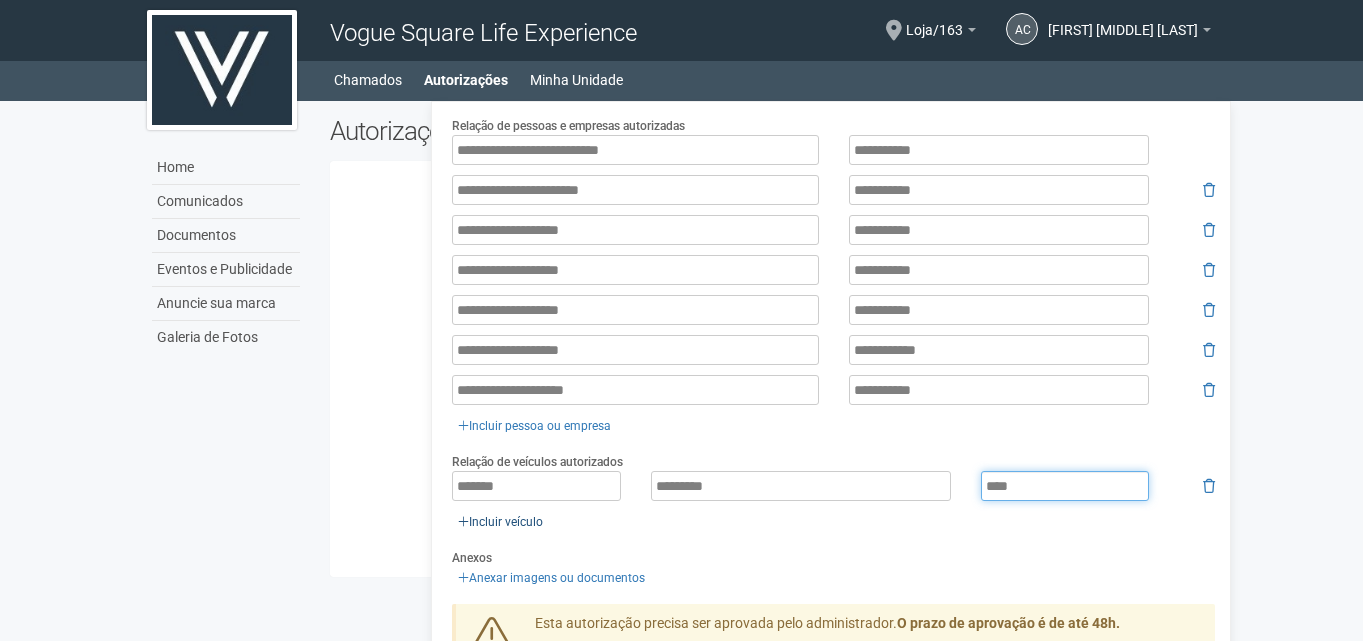 type on "****" 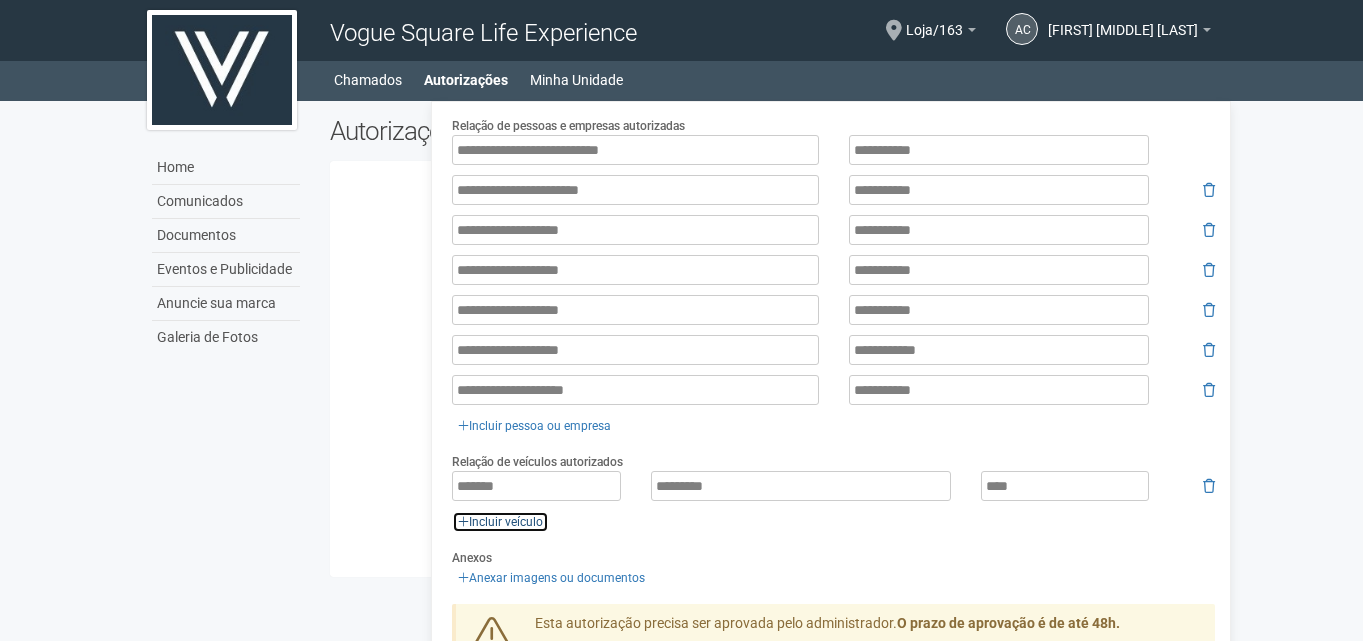click at bounding box center [463, 426] 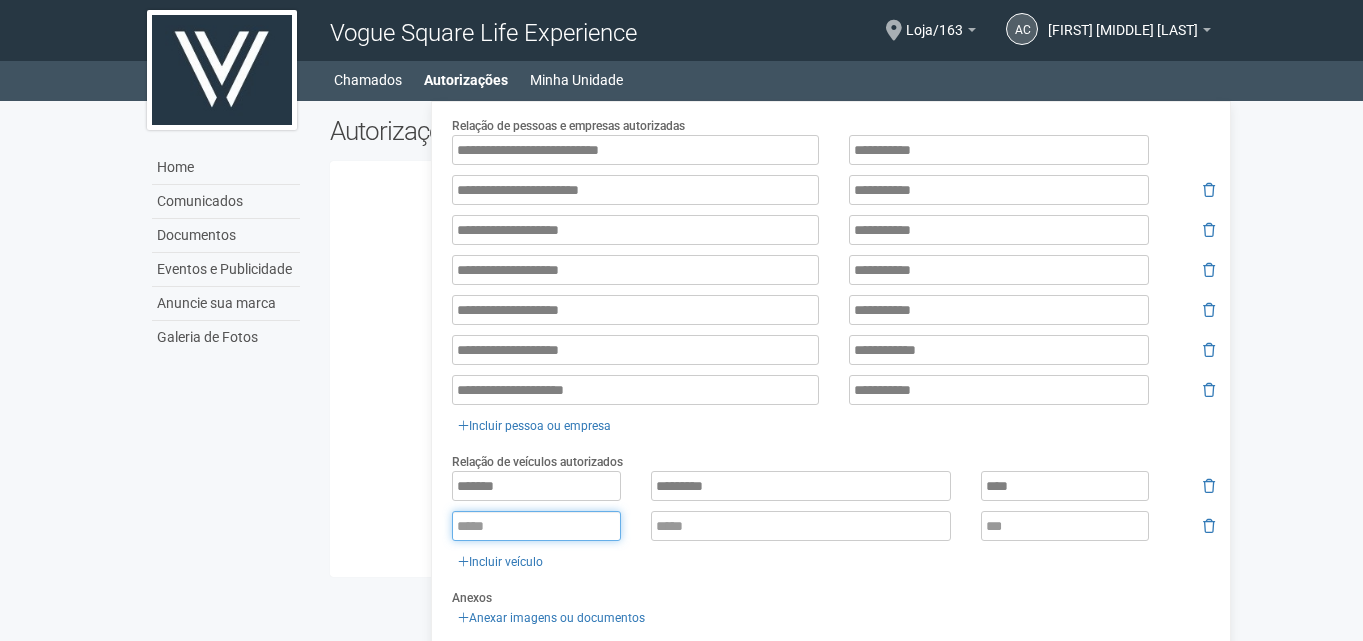 click at bounding box center (536, 526) 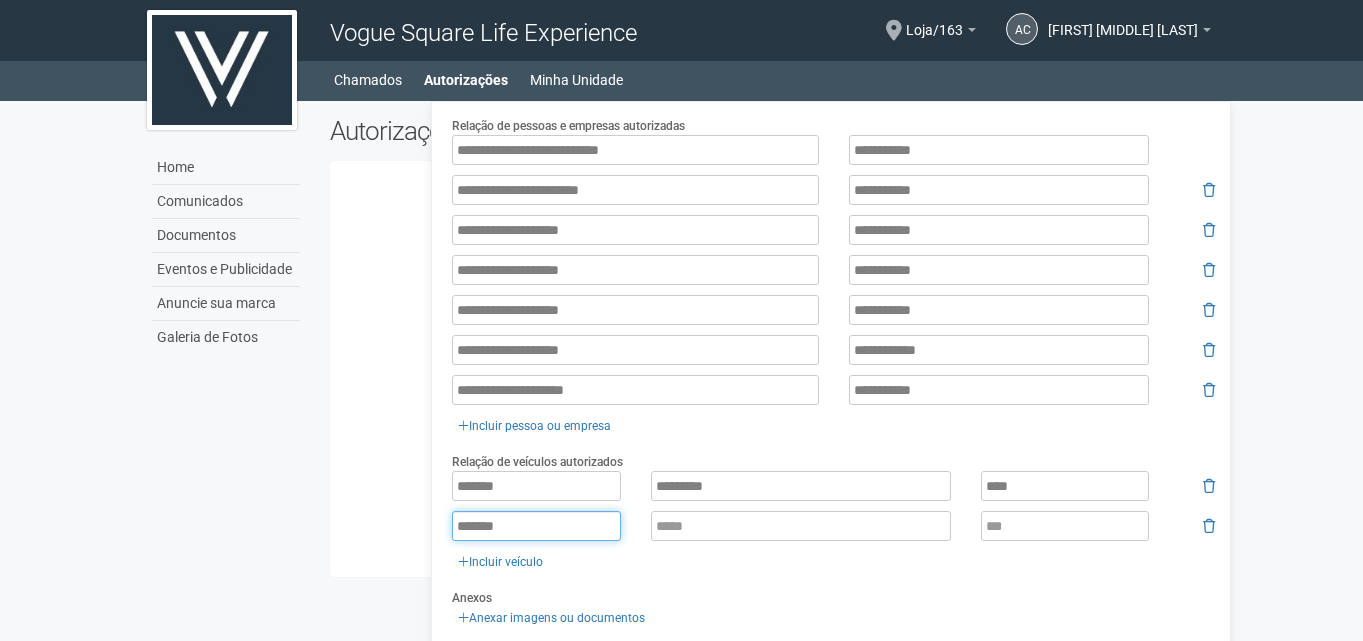 type on "*******" 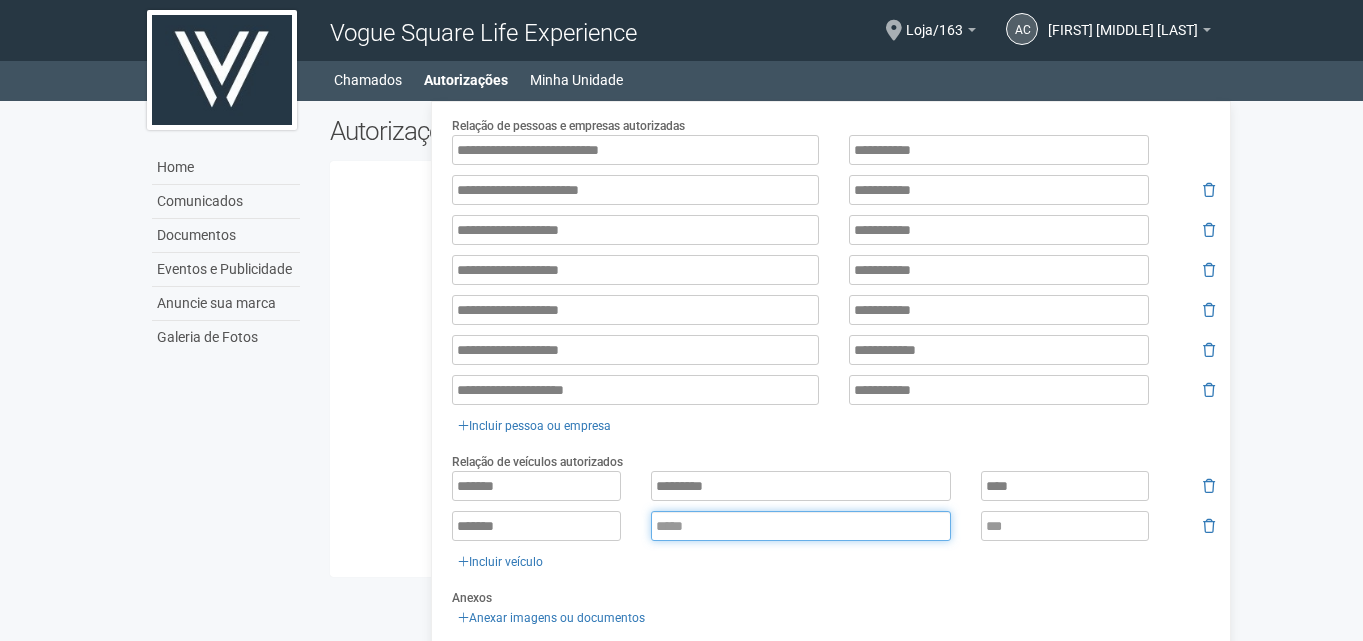 click at bounding box center (801, 526) 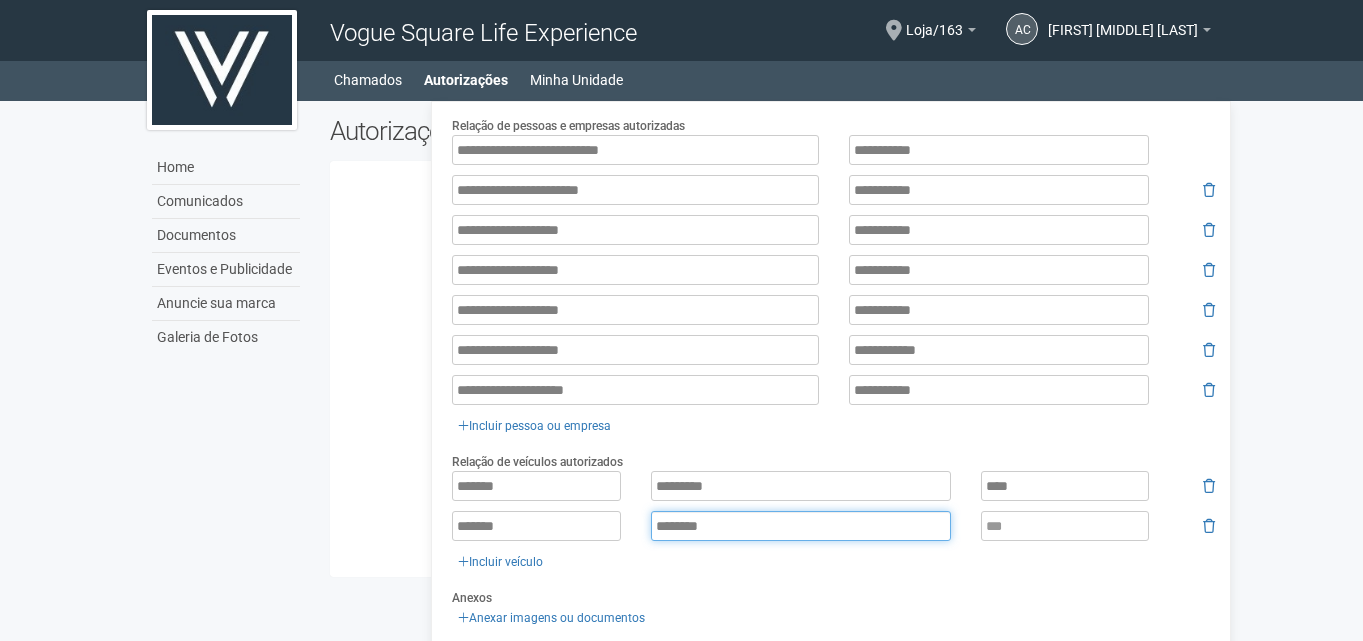 type on "********" 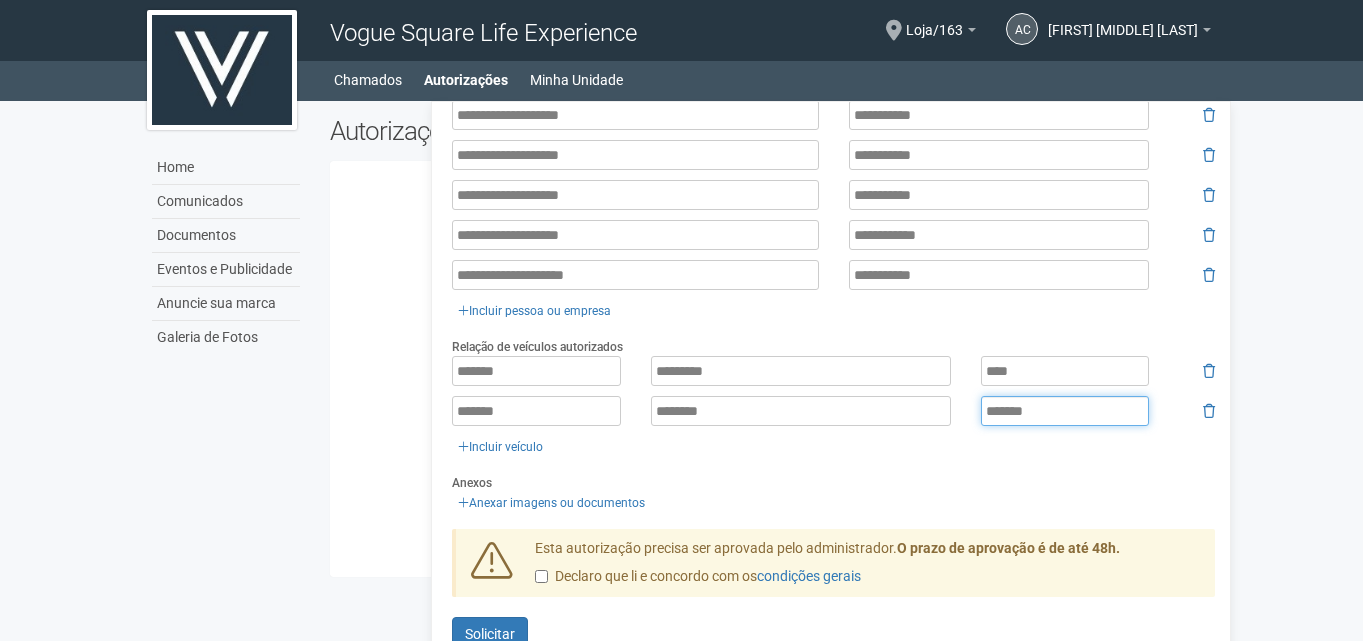 scroll, scrollTop: 581, scrollLeft: 0, axis: vertical 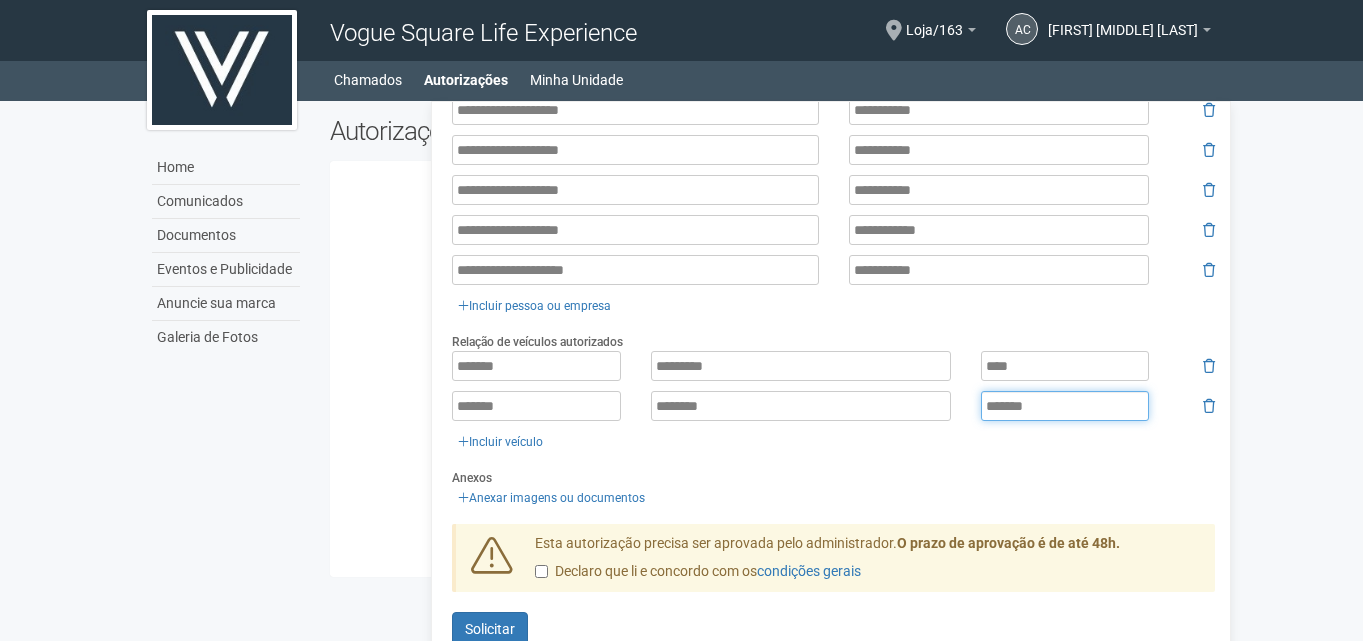 type on "******" 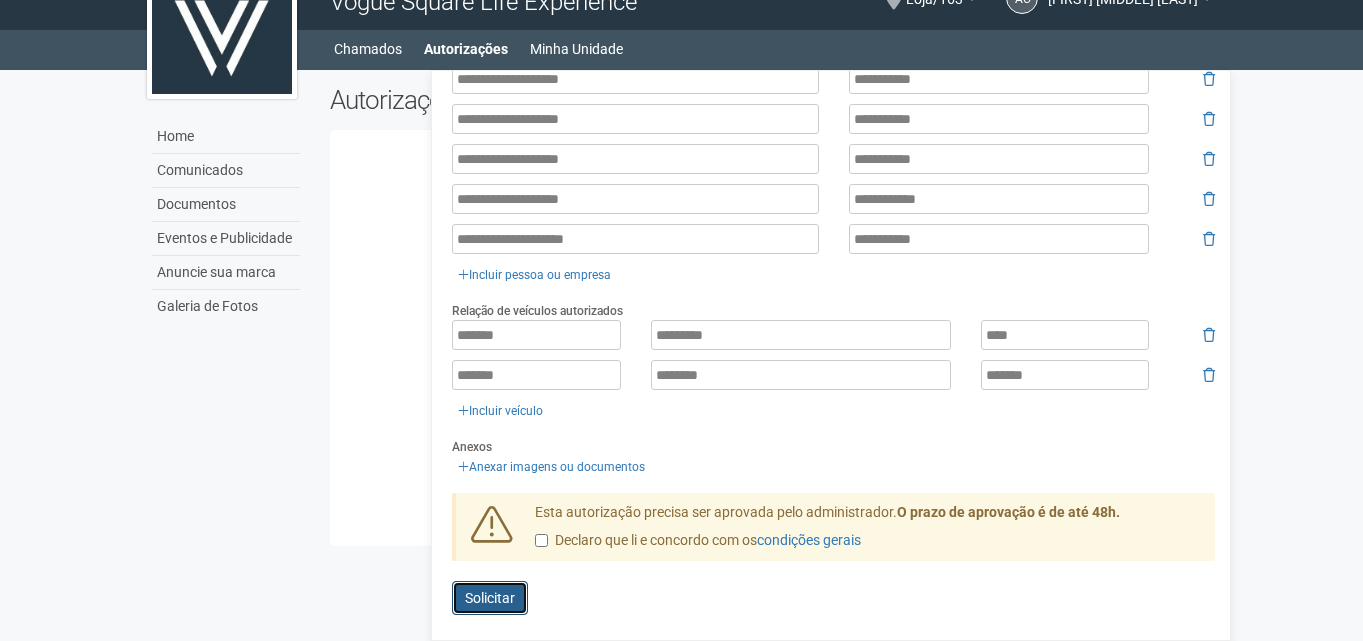 click on "Solicitar" at bounding box center (490, 598) 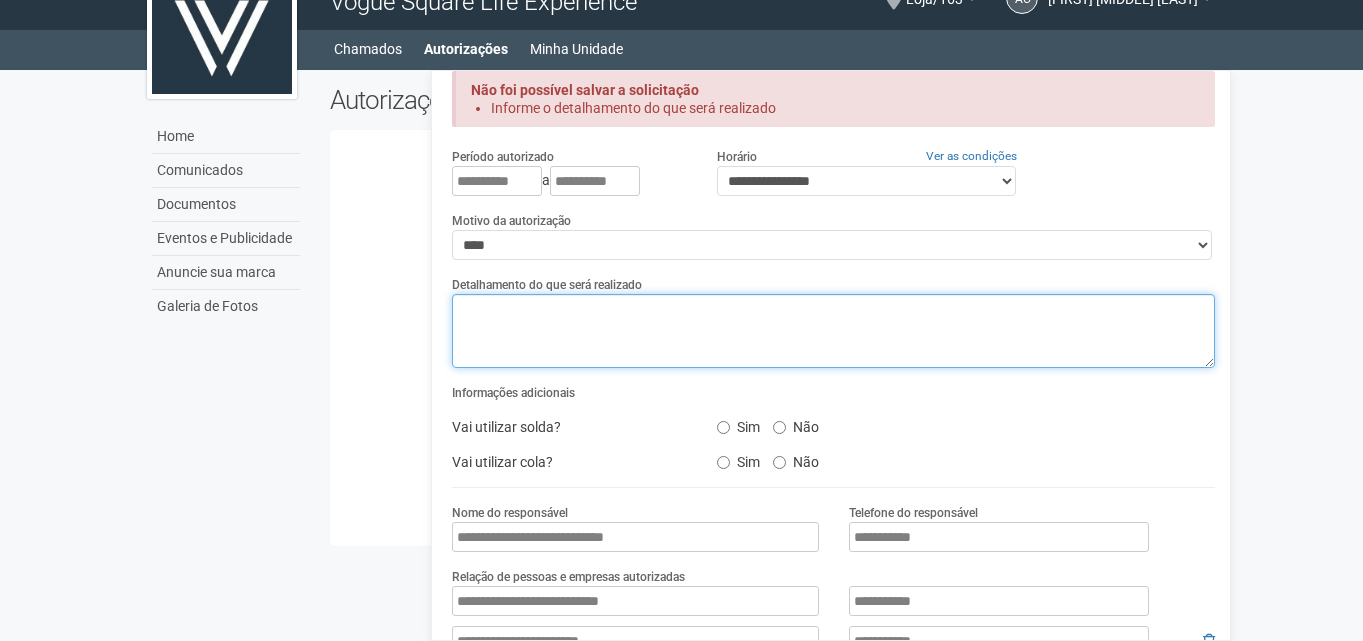 click at bounding box center [833, 331] 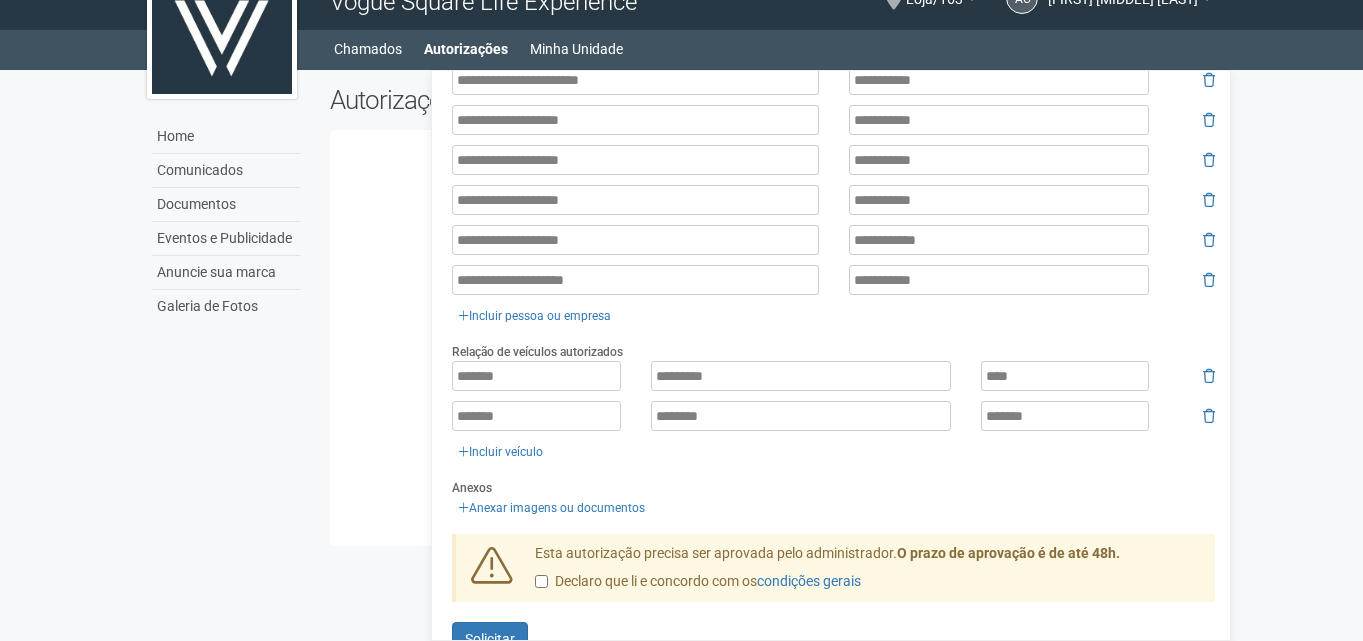 scroll, scrollTop: 657, scrollLeft: 0, axis: vertical 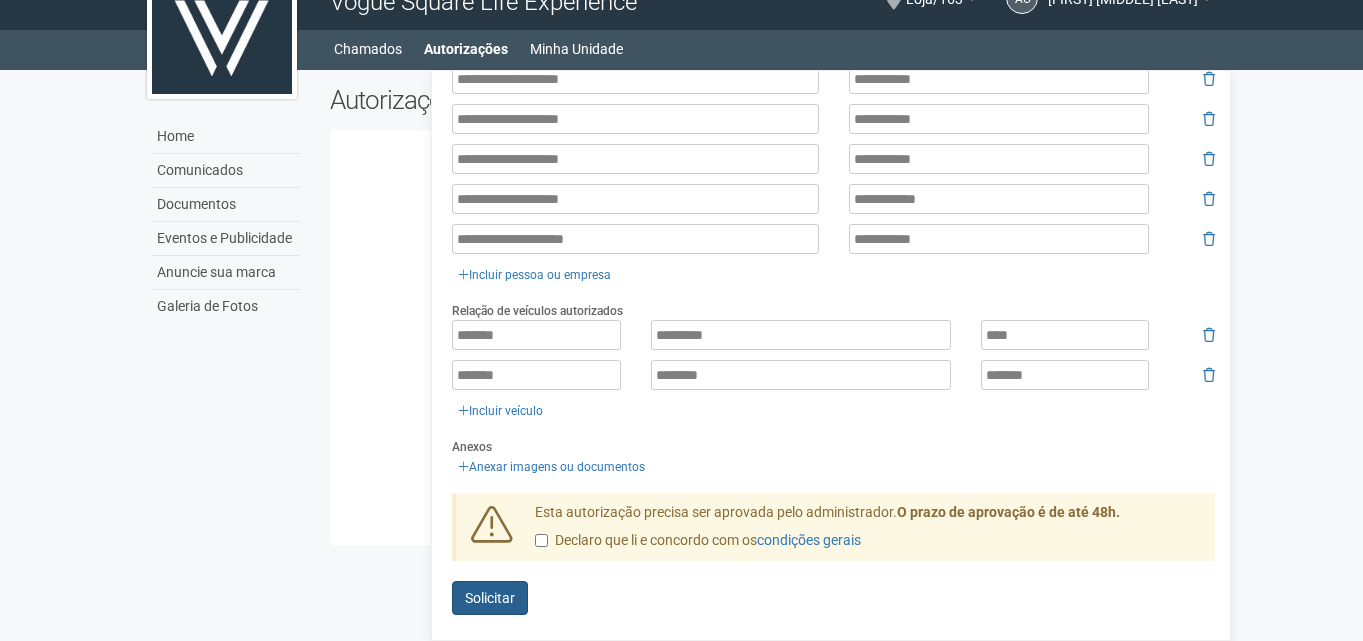 type on "**********" 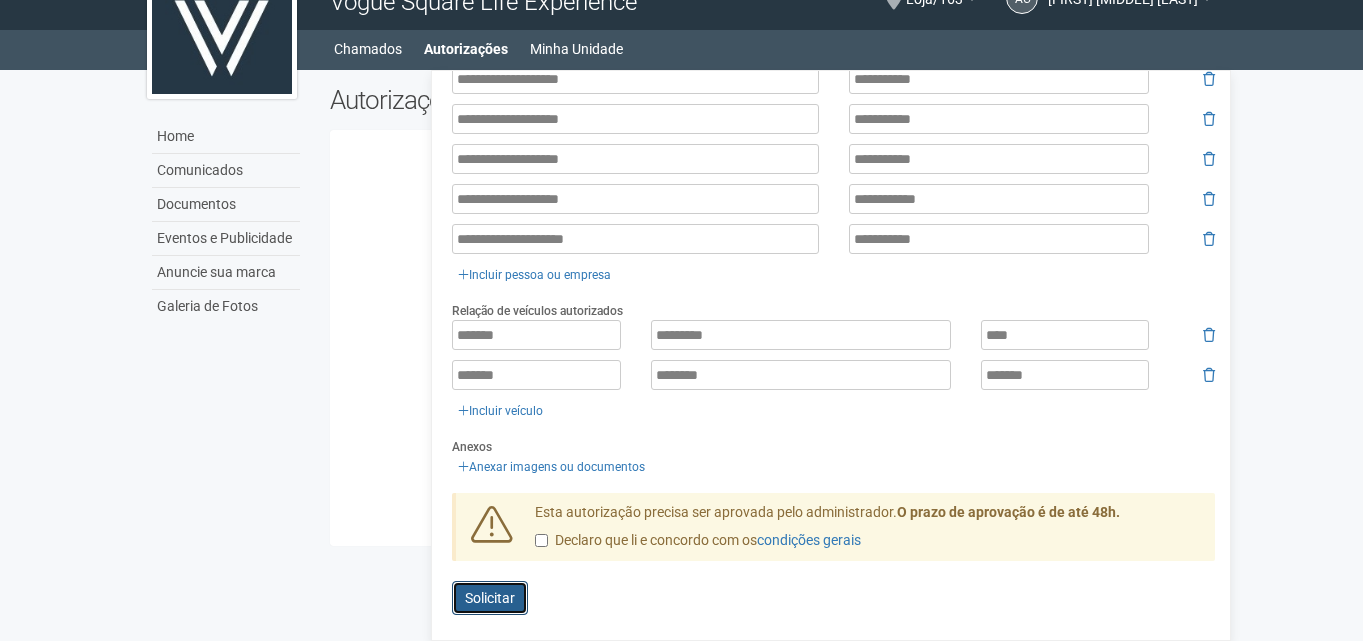 click on "Solicitar" at bounding box center (490, 598) 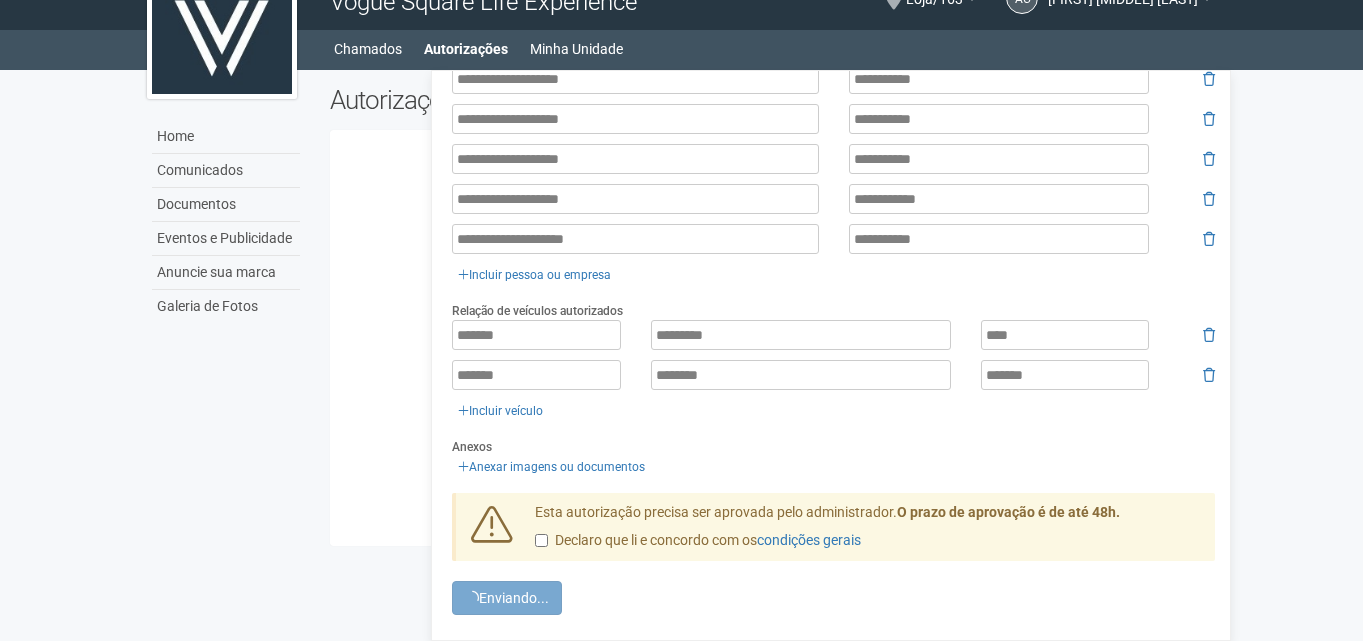 scroll, scrollTop: 0, scrollLeft: 0, axis: both 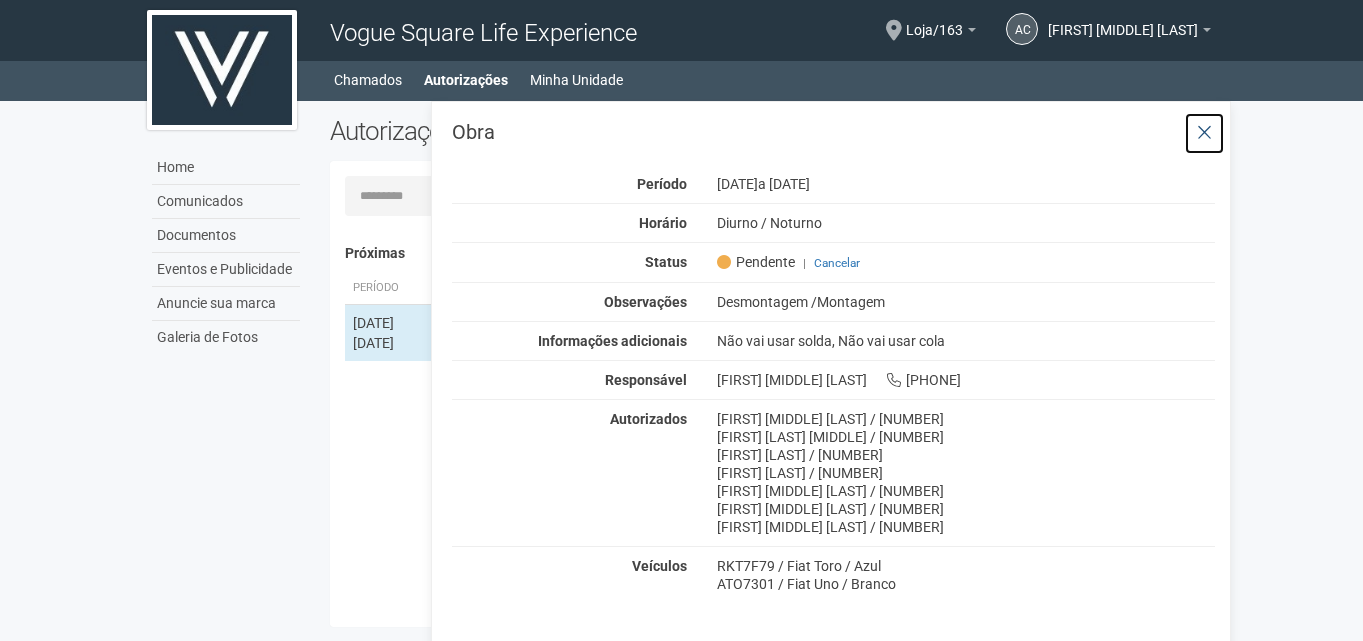 click at bounding box center [1204, 133] 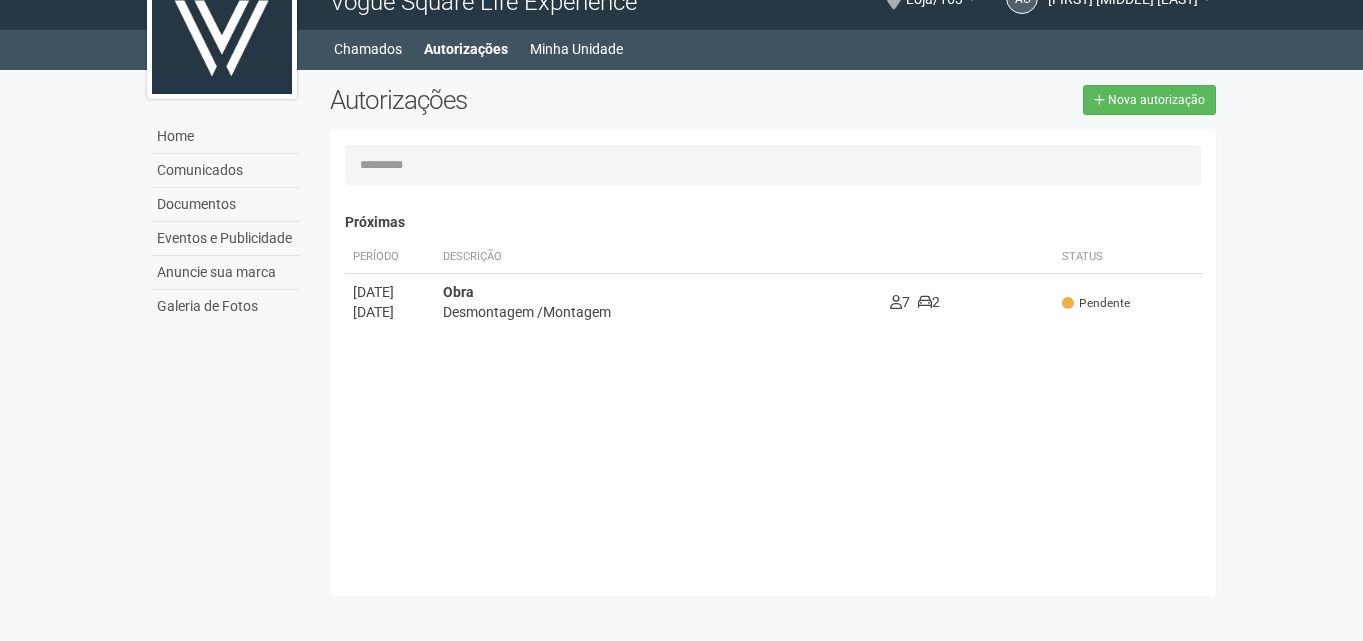 scroll, scrollTop: 0, scrollLeft: 0, axis: both 